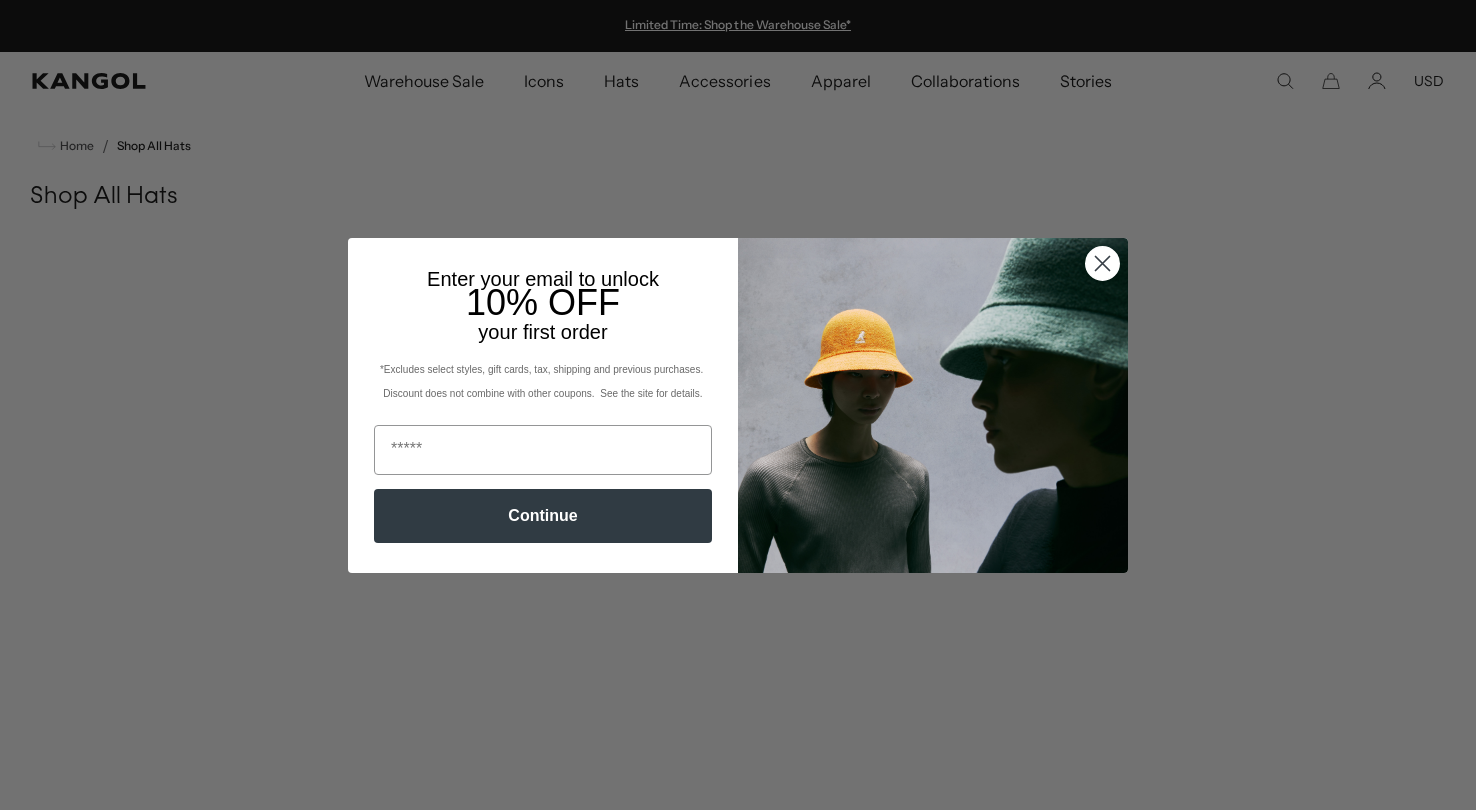 scroll, scrollTop: 0, scrollLeft: 0, axis: both 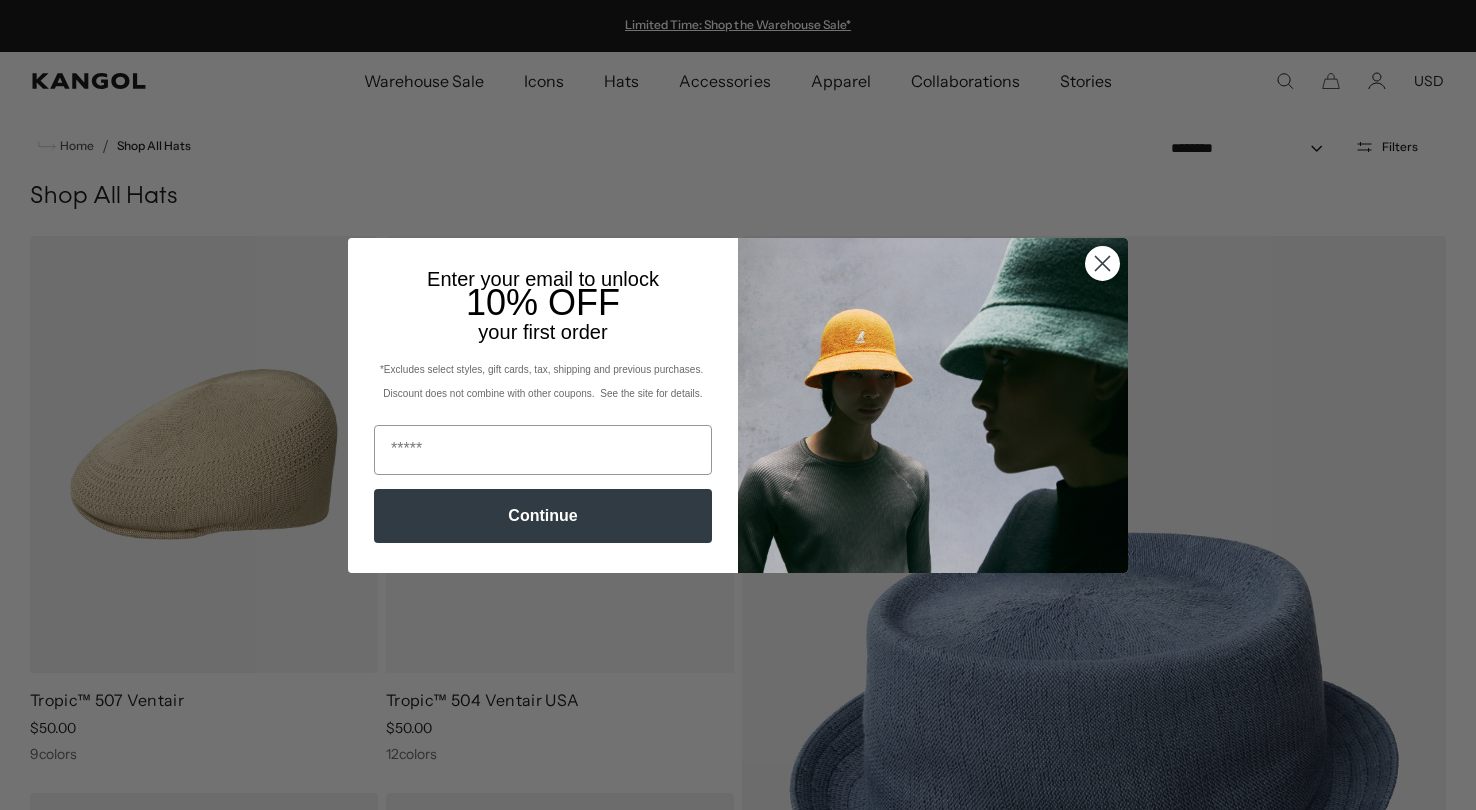 click at bounding box center [1103, 263] 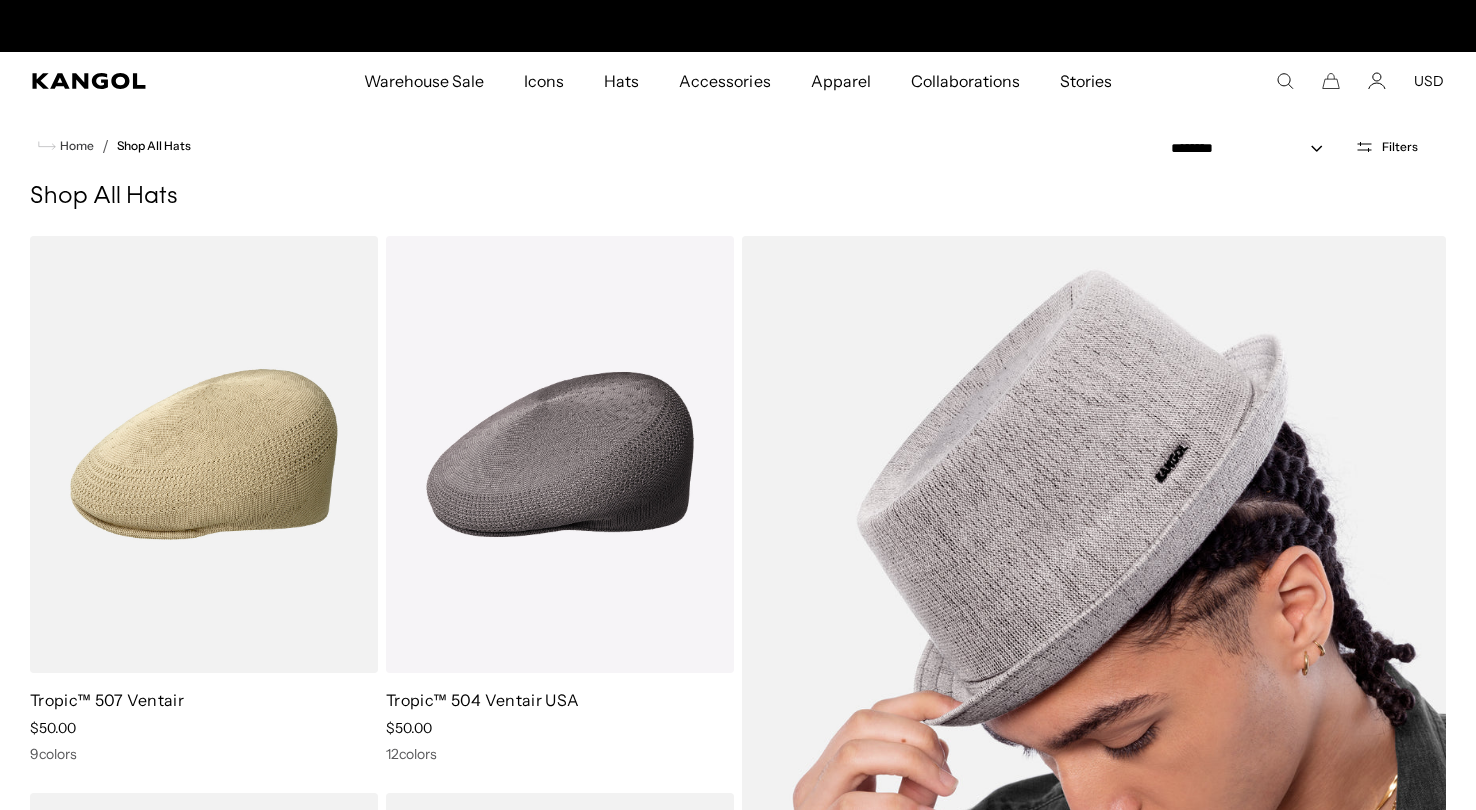 scroll, scrollTop: 0, scrollLeft: 412, axis: horizontal 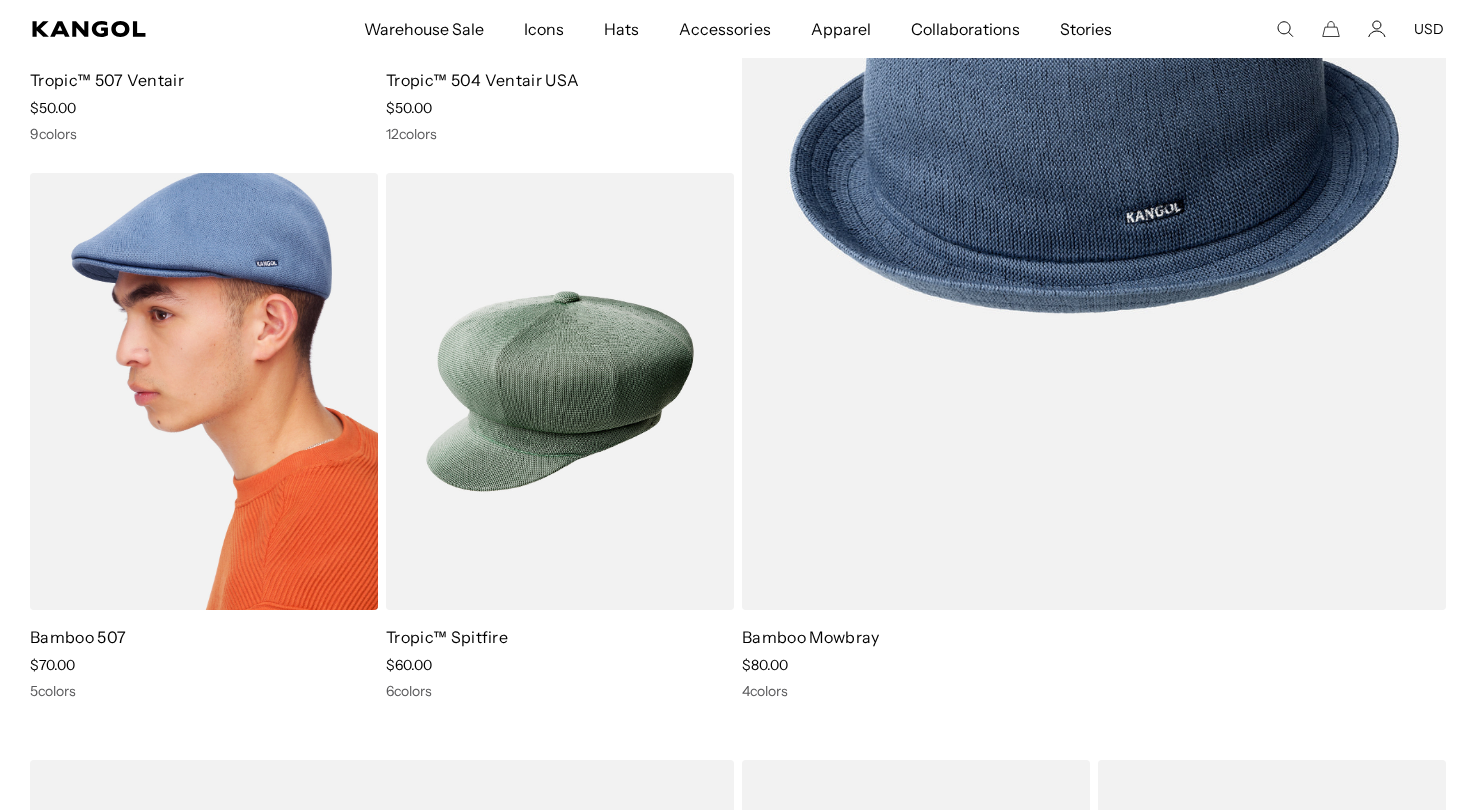 click at bounding box center [204, 391] 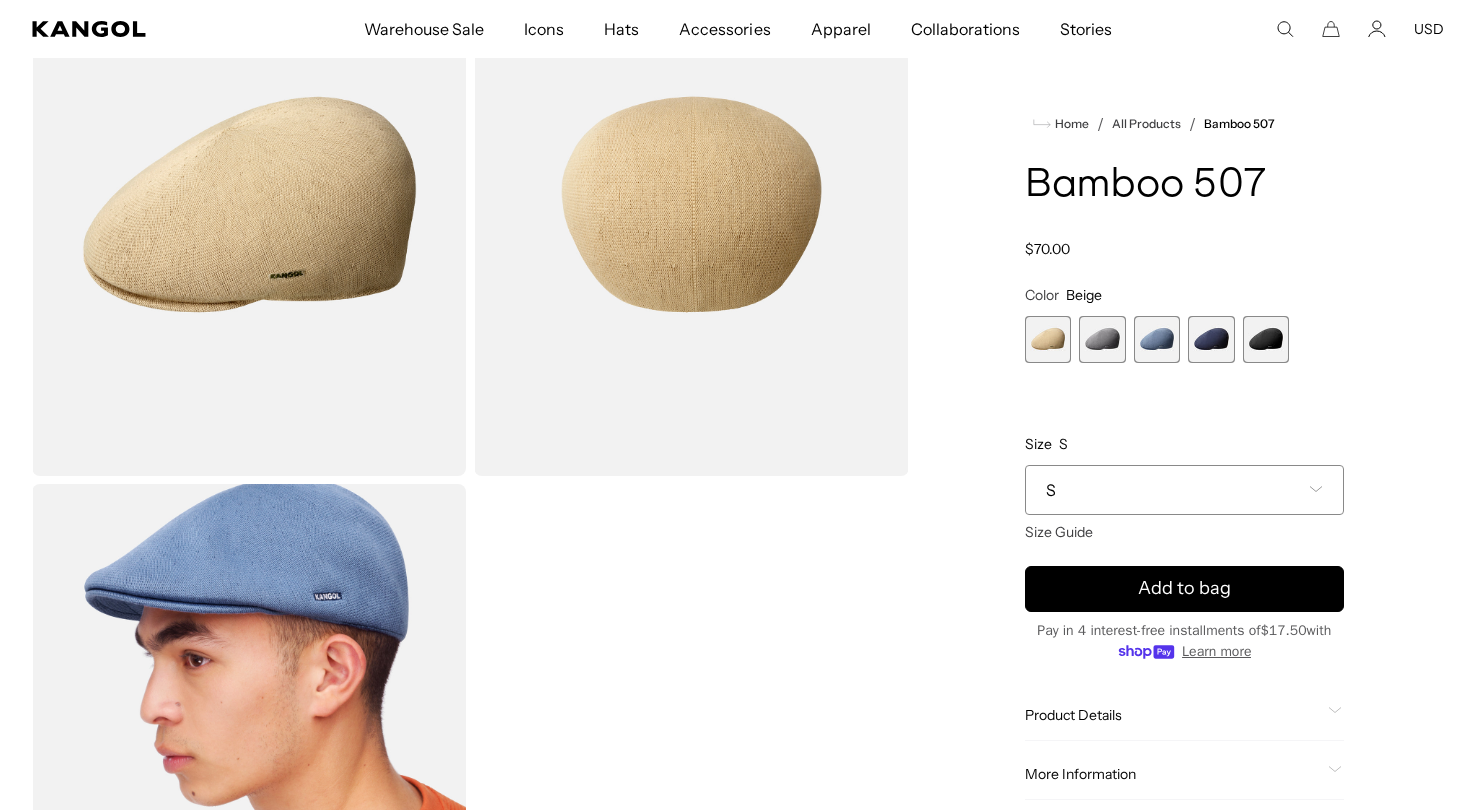 scroll, scrollTop: 242, scrollLeft: 0, axis: vertical 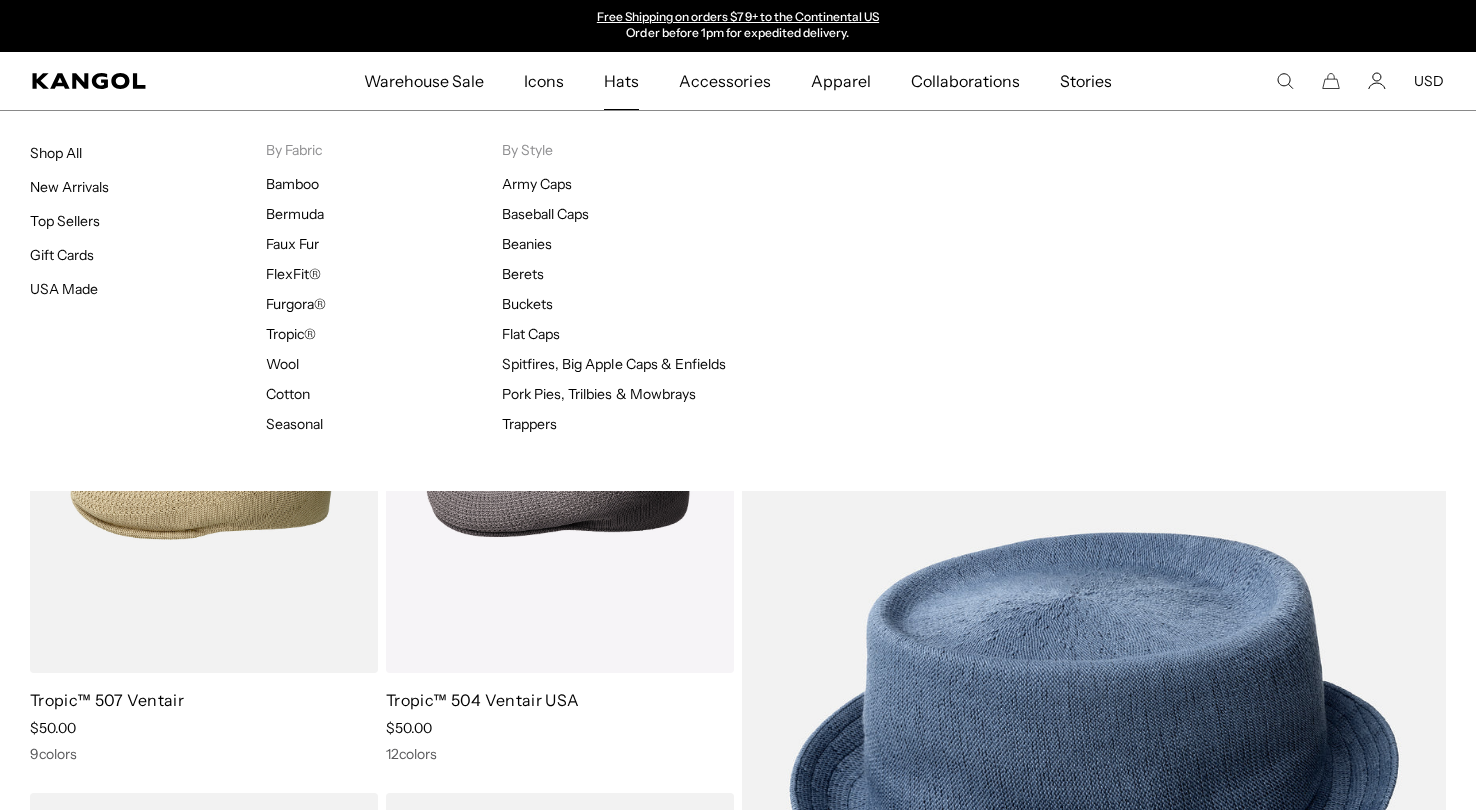 click on "Hats" at bounding box center [621, 81] 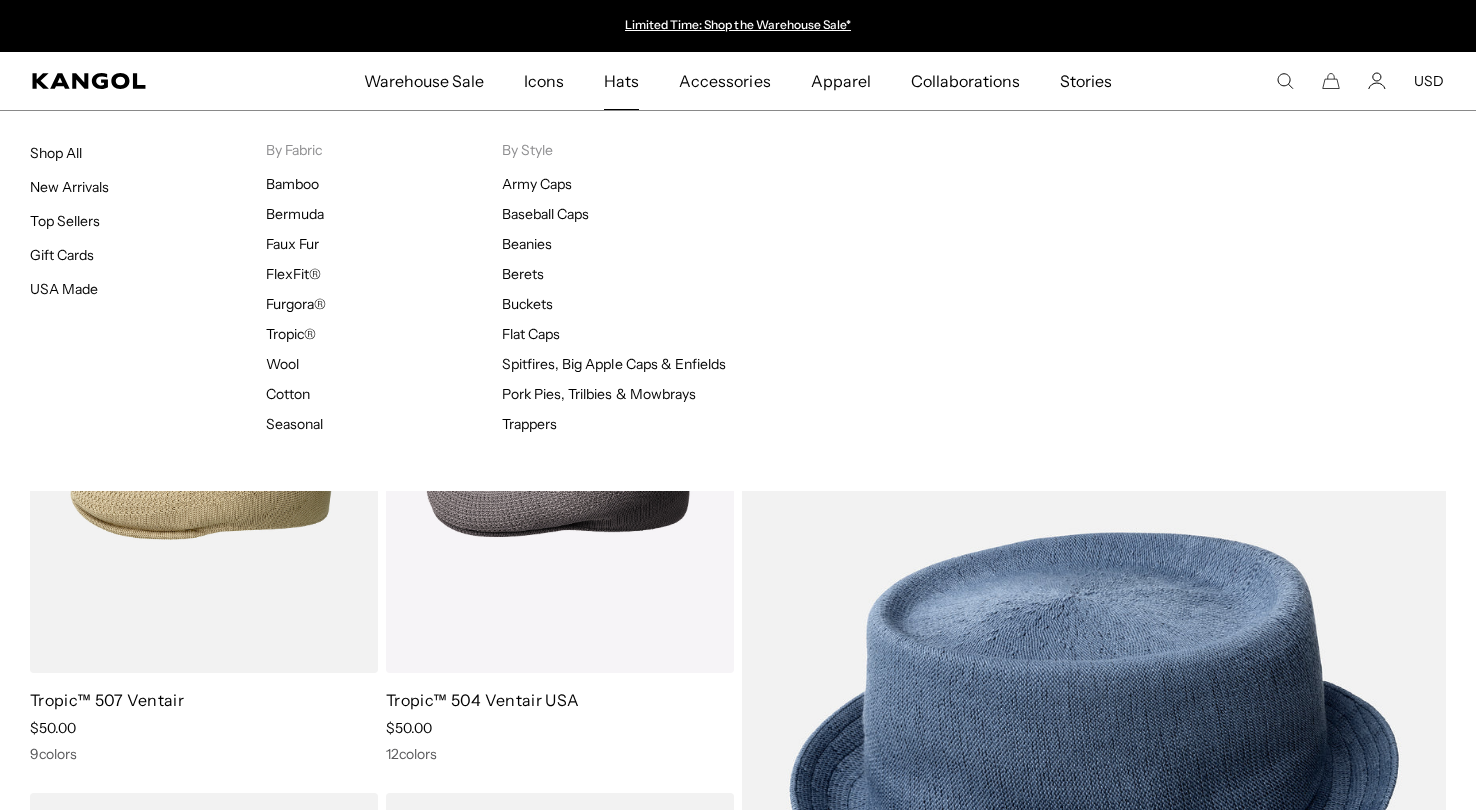scroll, scrollTop: 0, scrollLeft: 0, axis: both 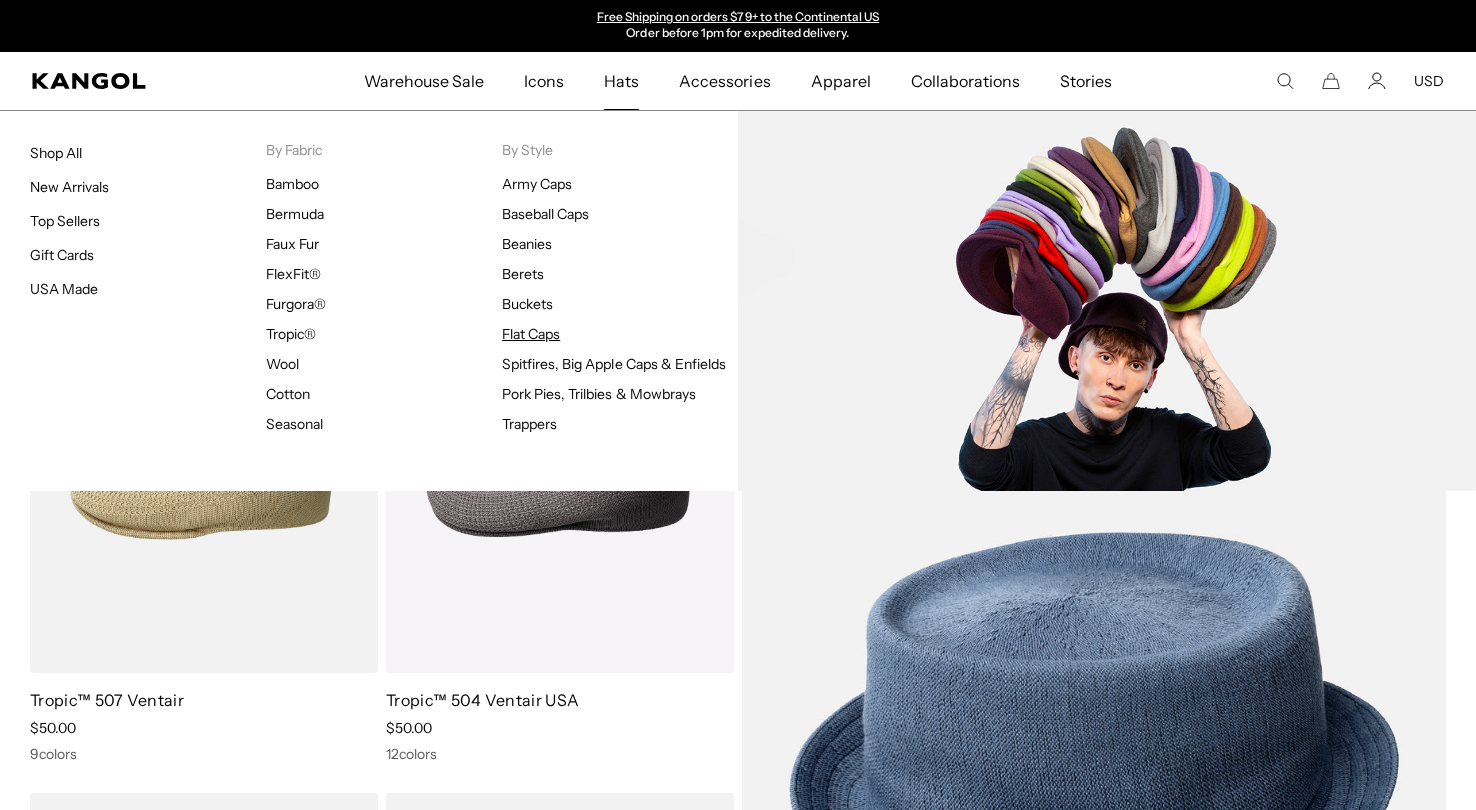 click on "Flat Caps" at bounding box center [531, 334] 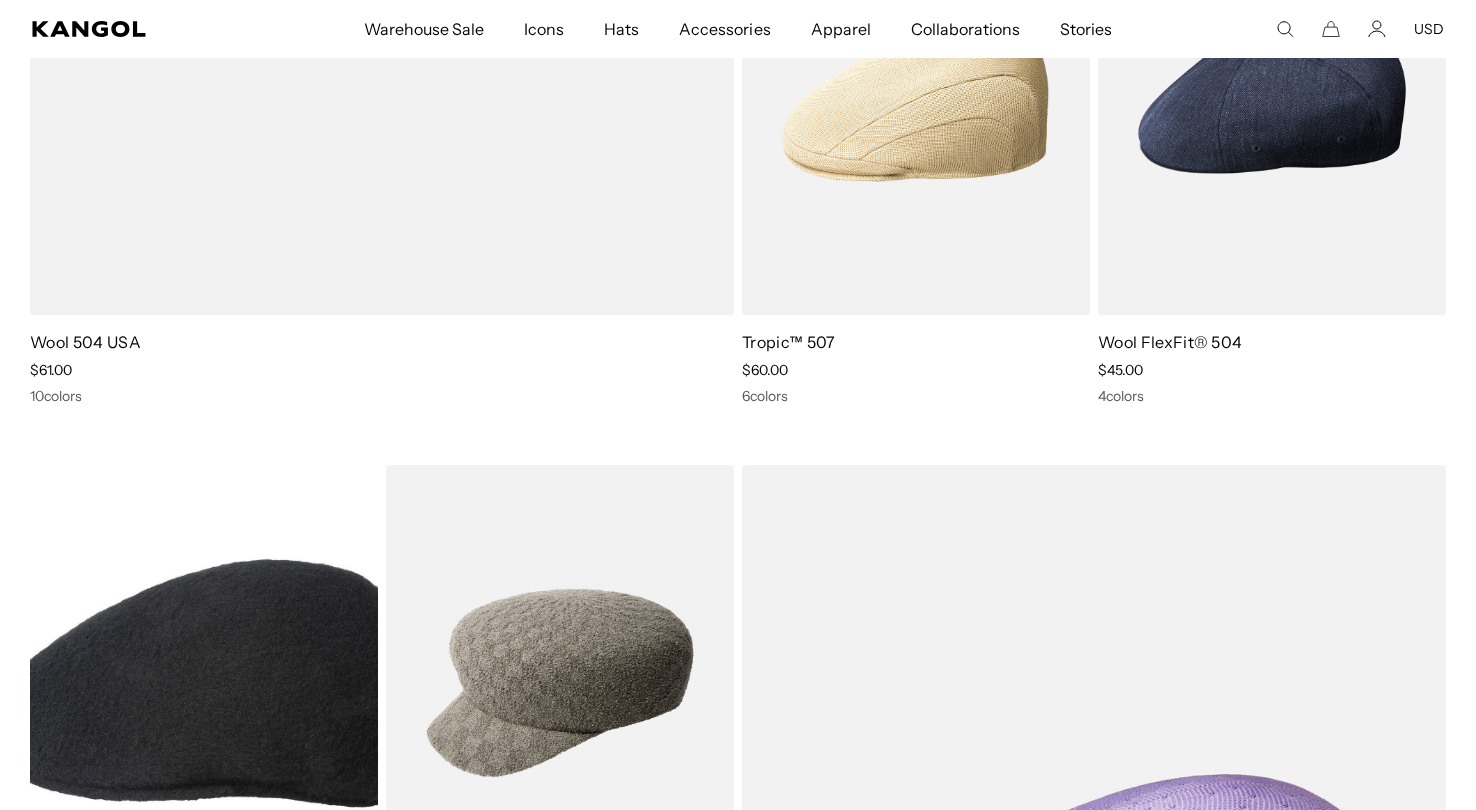 scroll, scrollTop: 1786, scrollLeft: 0, axis: vertical 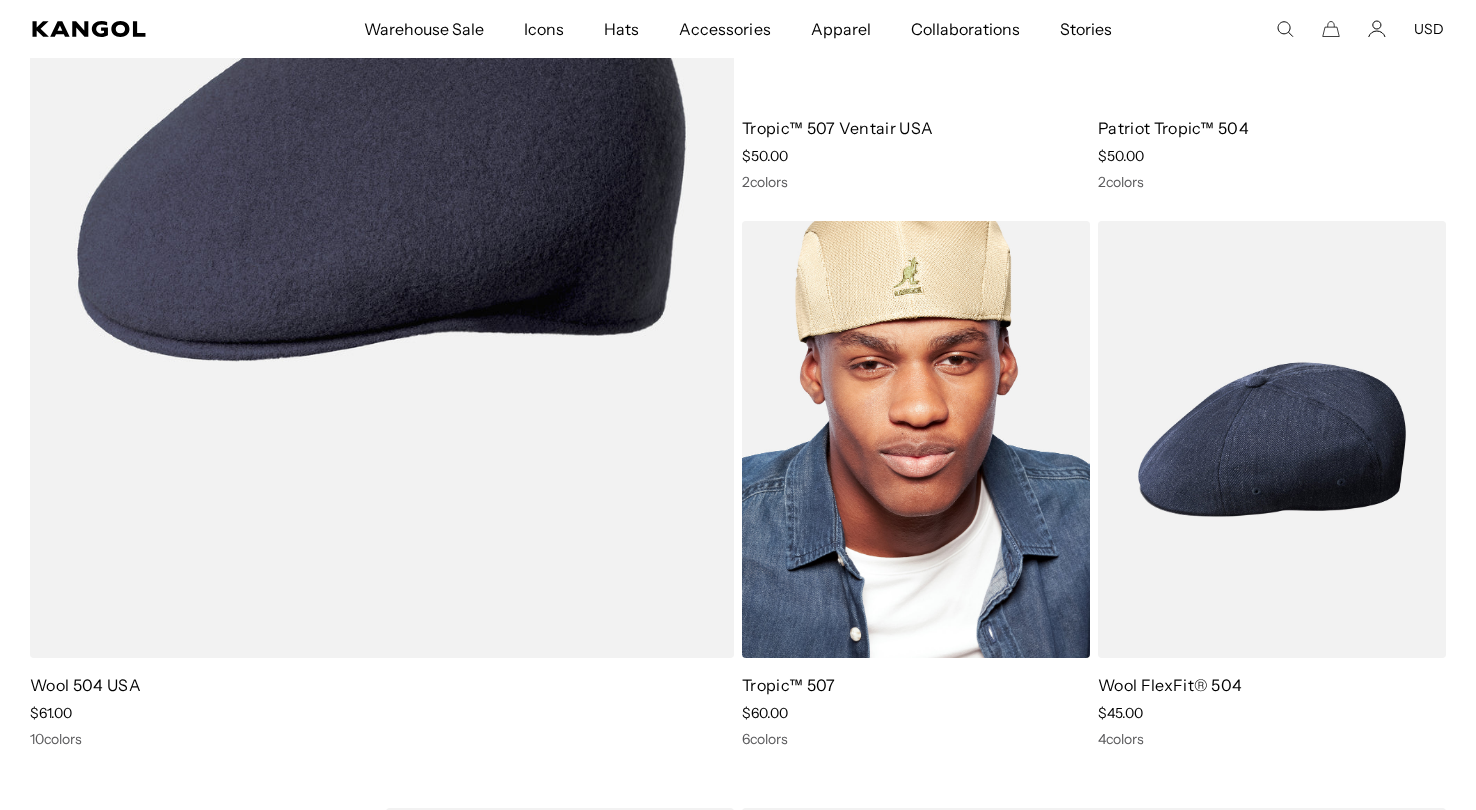 click at bounding box center [916, 439] 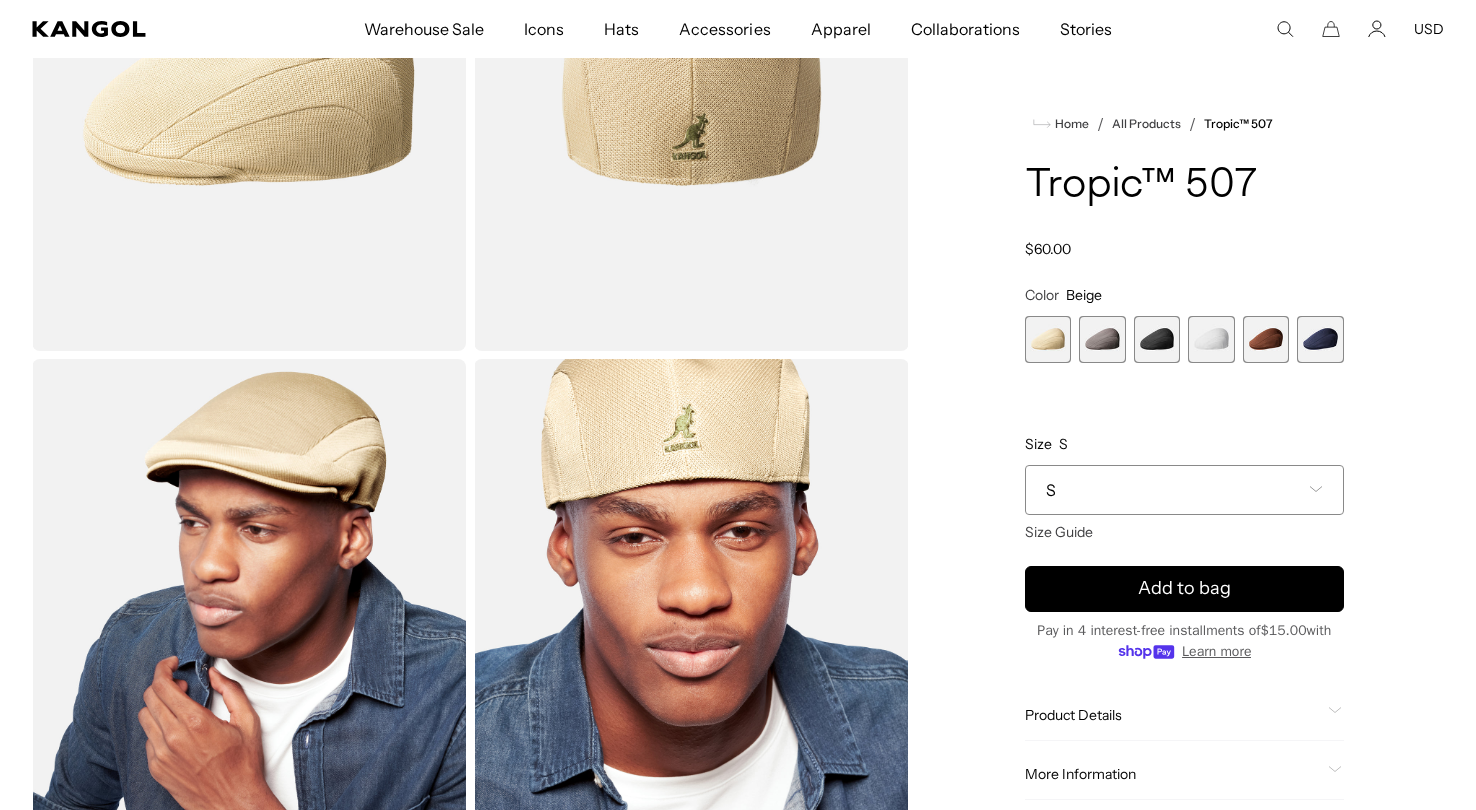 scroll, scrollTop: 342, scrollLeft: 0, axis: vertical 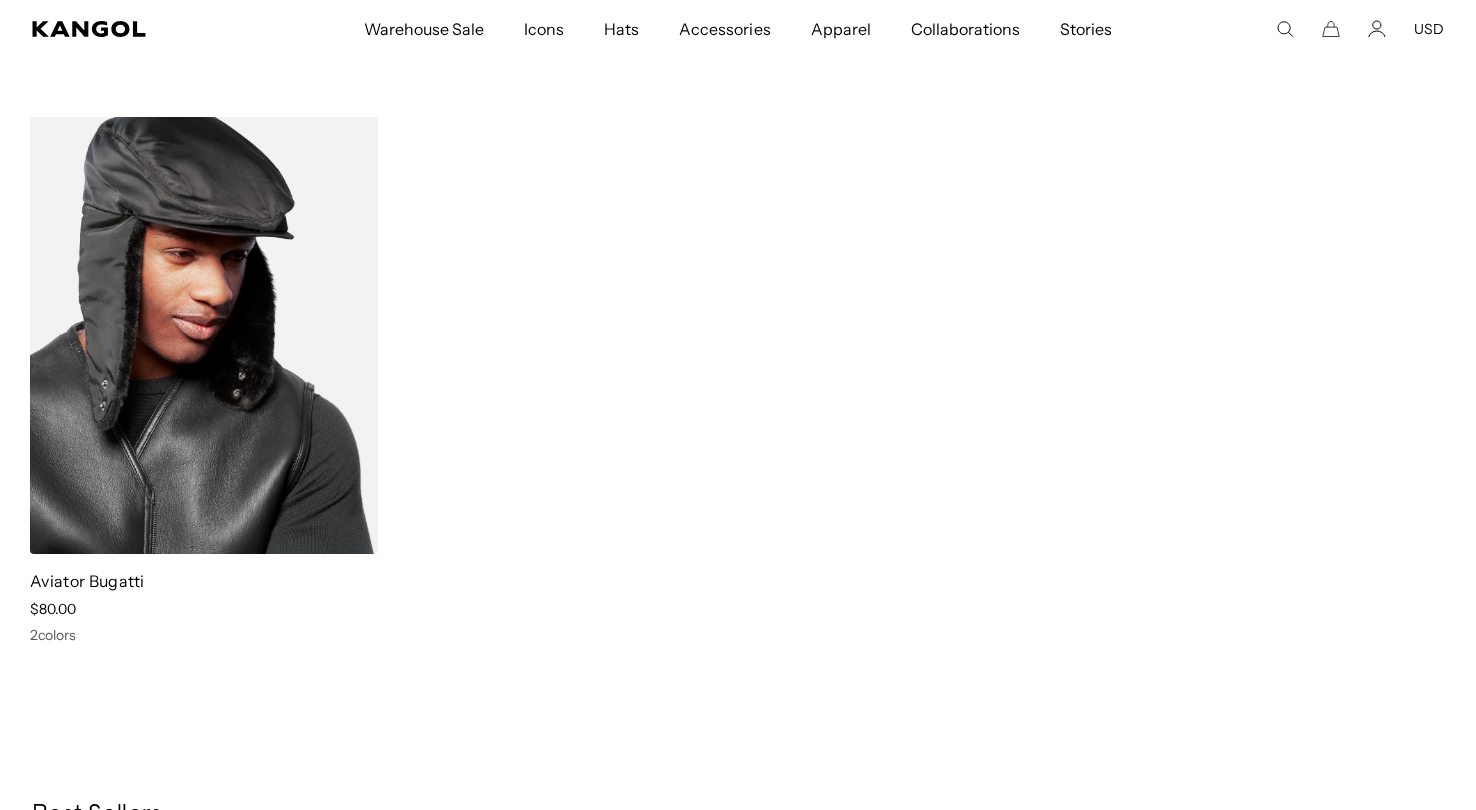 click at bounding box center [204, 335] 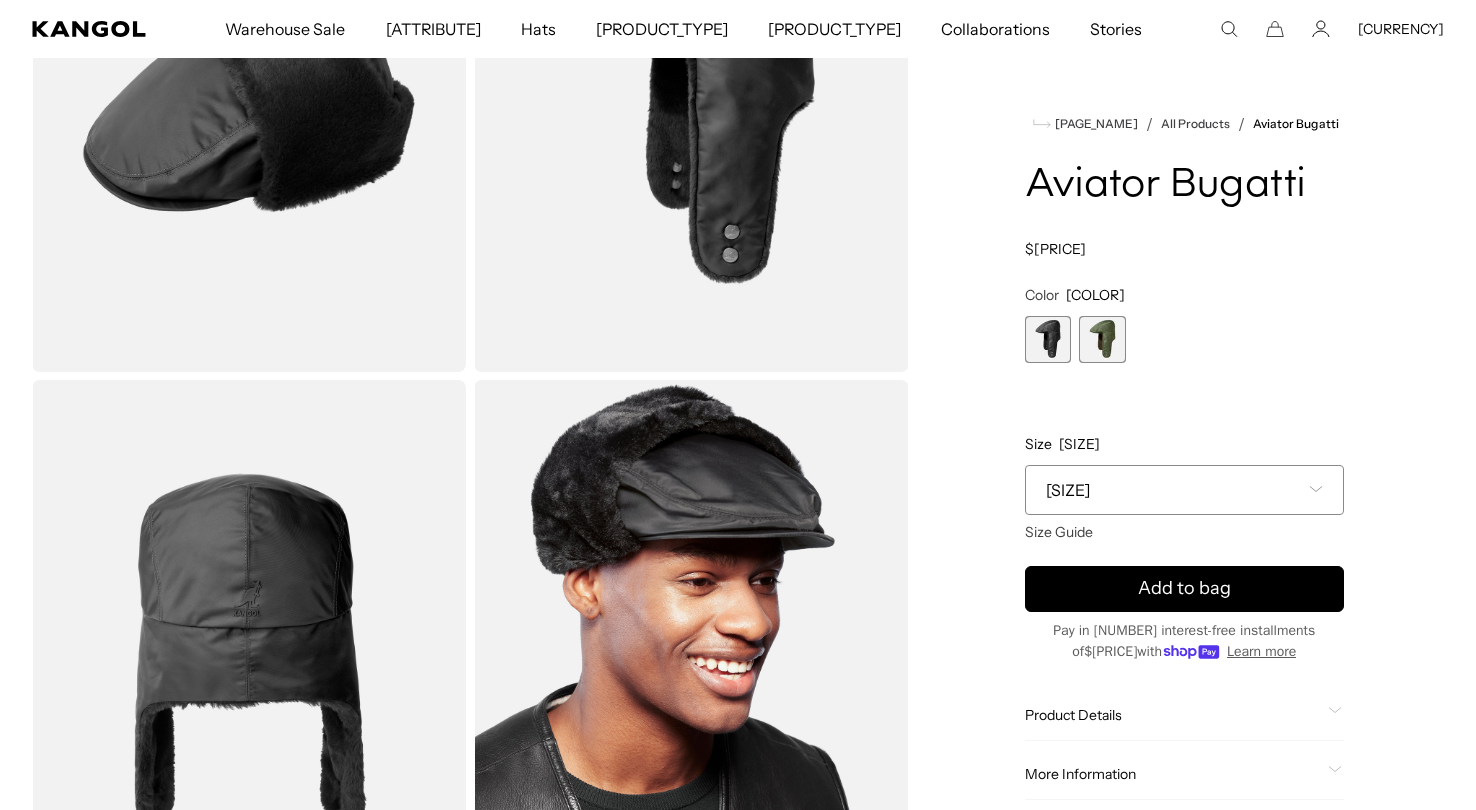 scroll, scrollTop: 260, scrollLeft: 0, axis: vertical 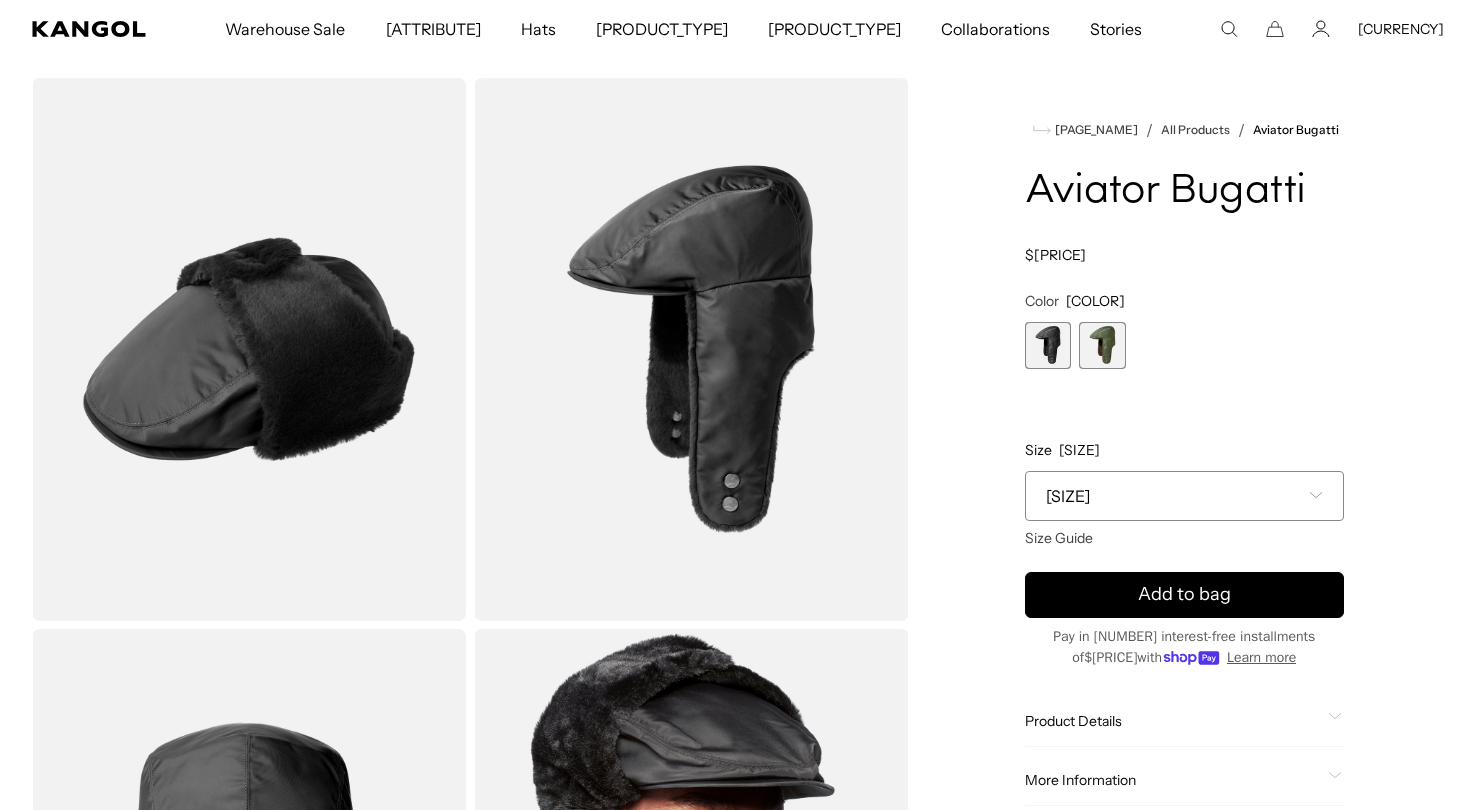 click at bounding box center (691, 349) 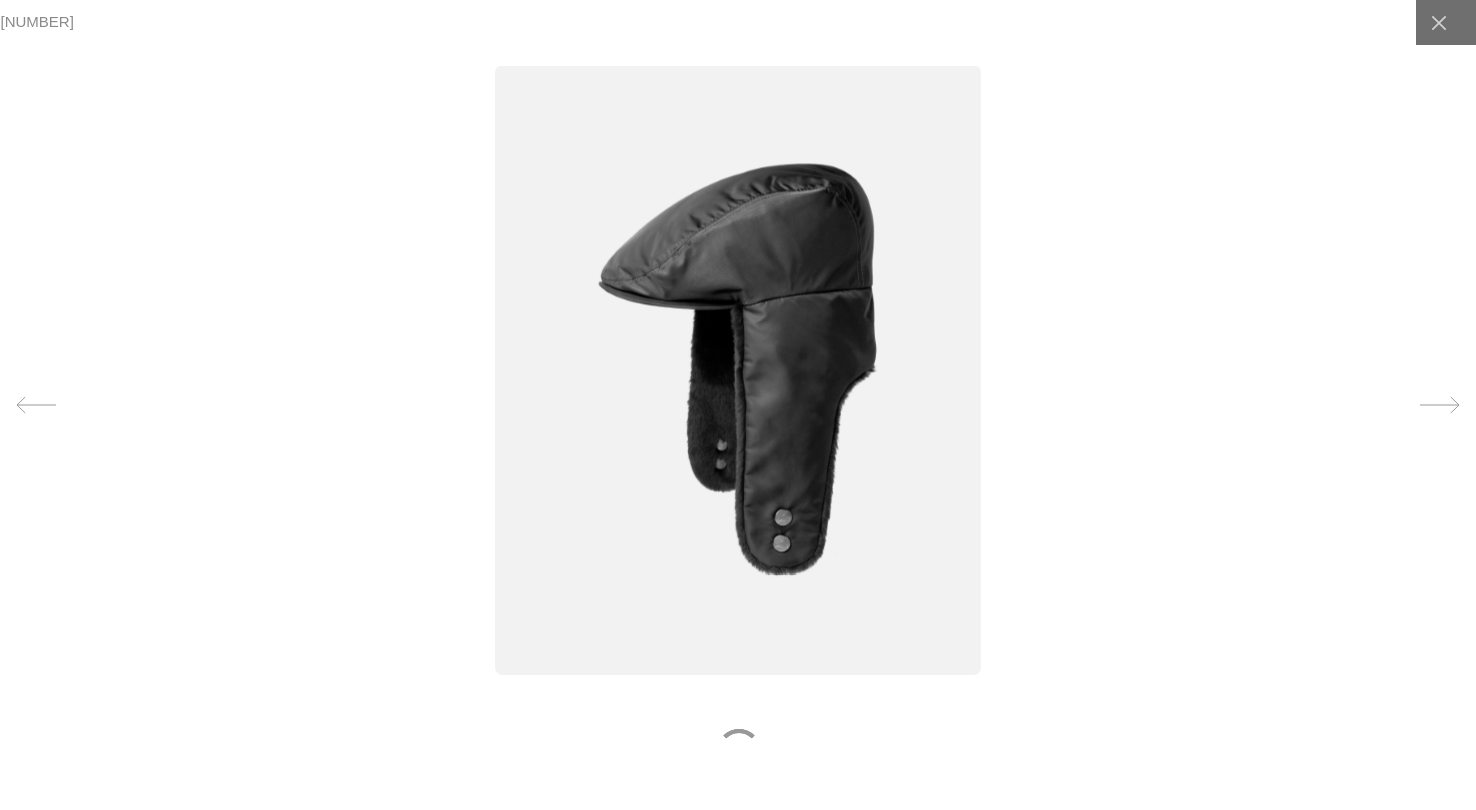 scroll, scrollTop: 0, scrollLeft: 0, axis: both 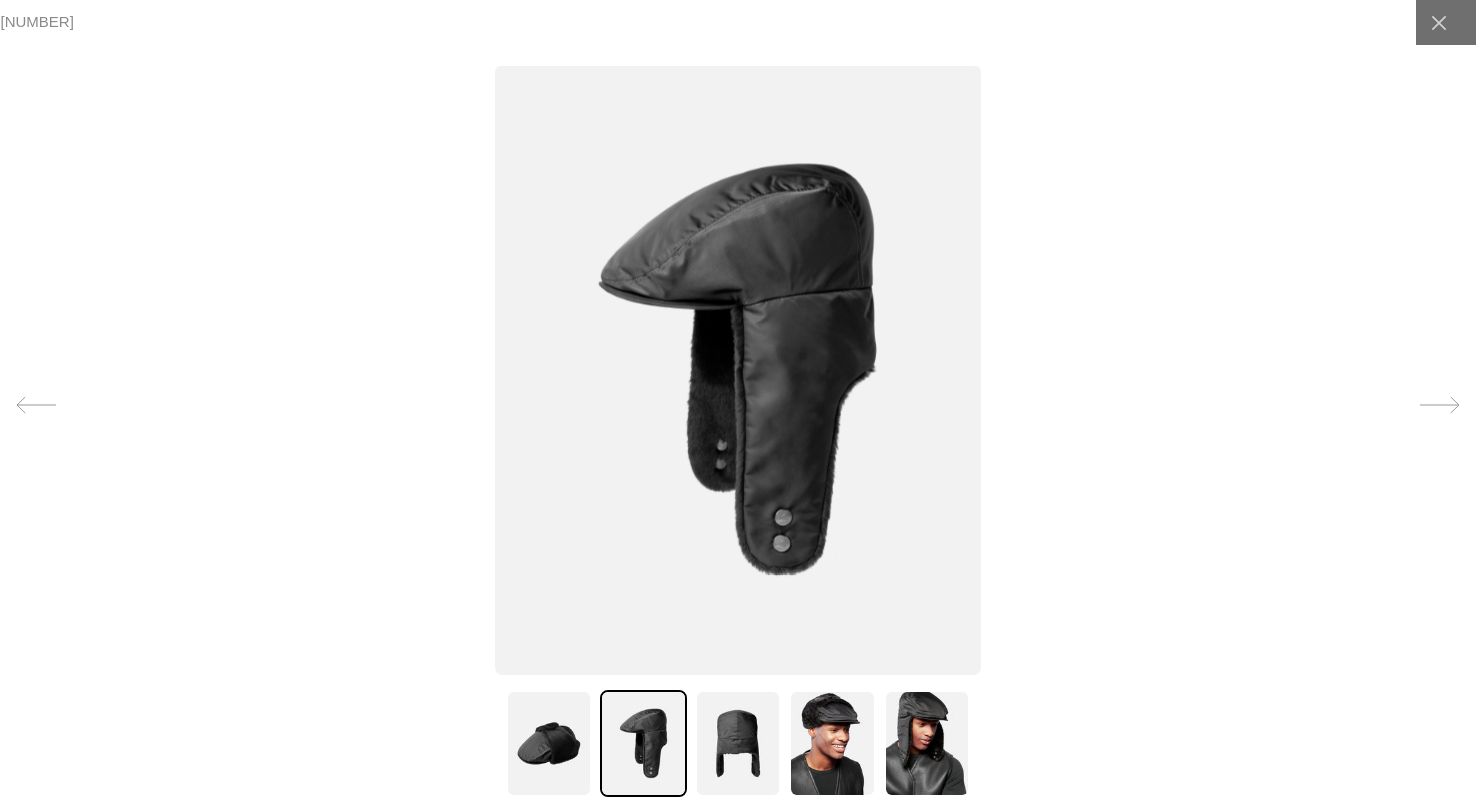 click at bounding box center [1439, 405] 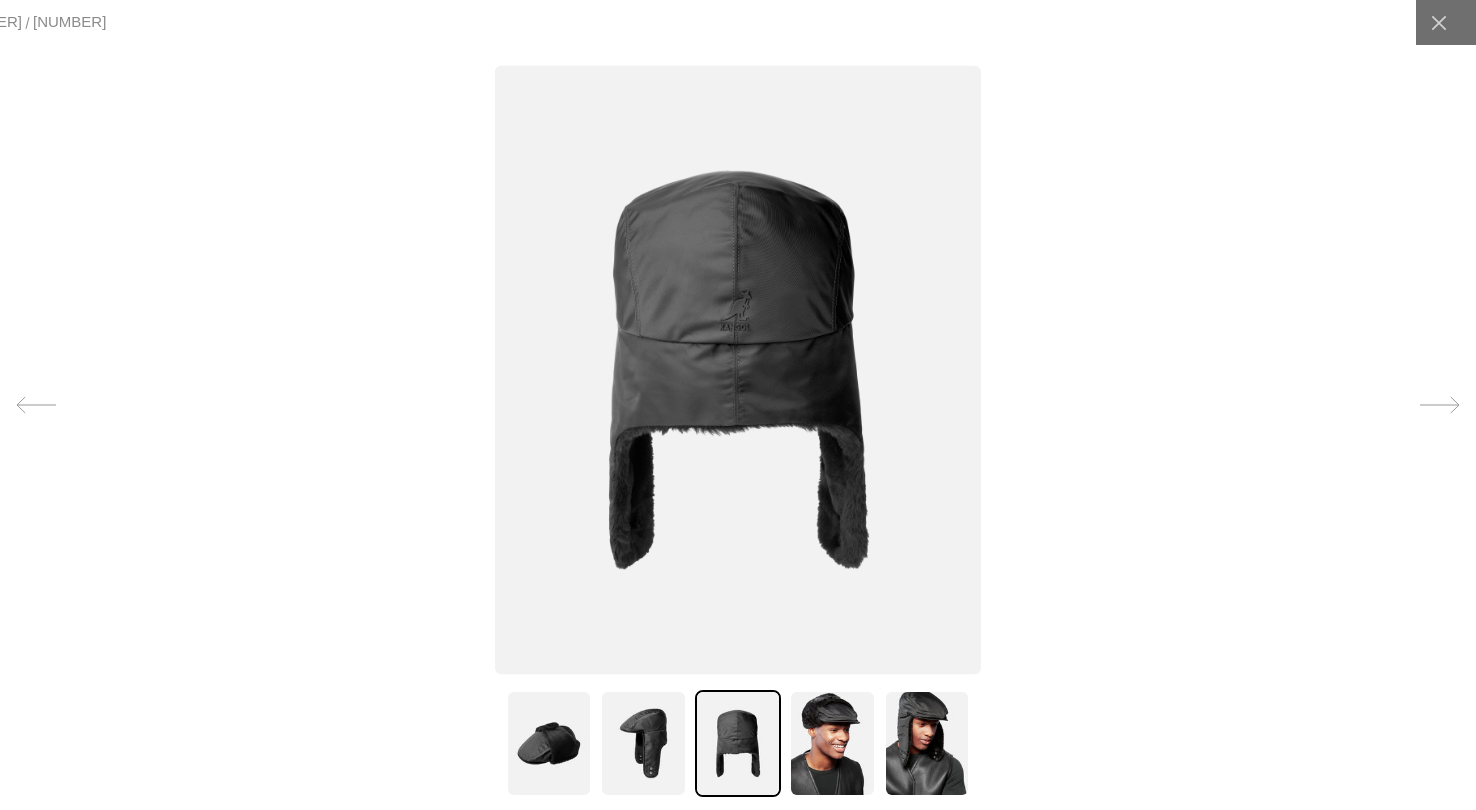 click at bounding box center [1439, 405] 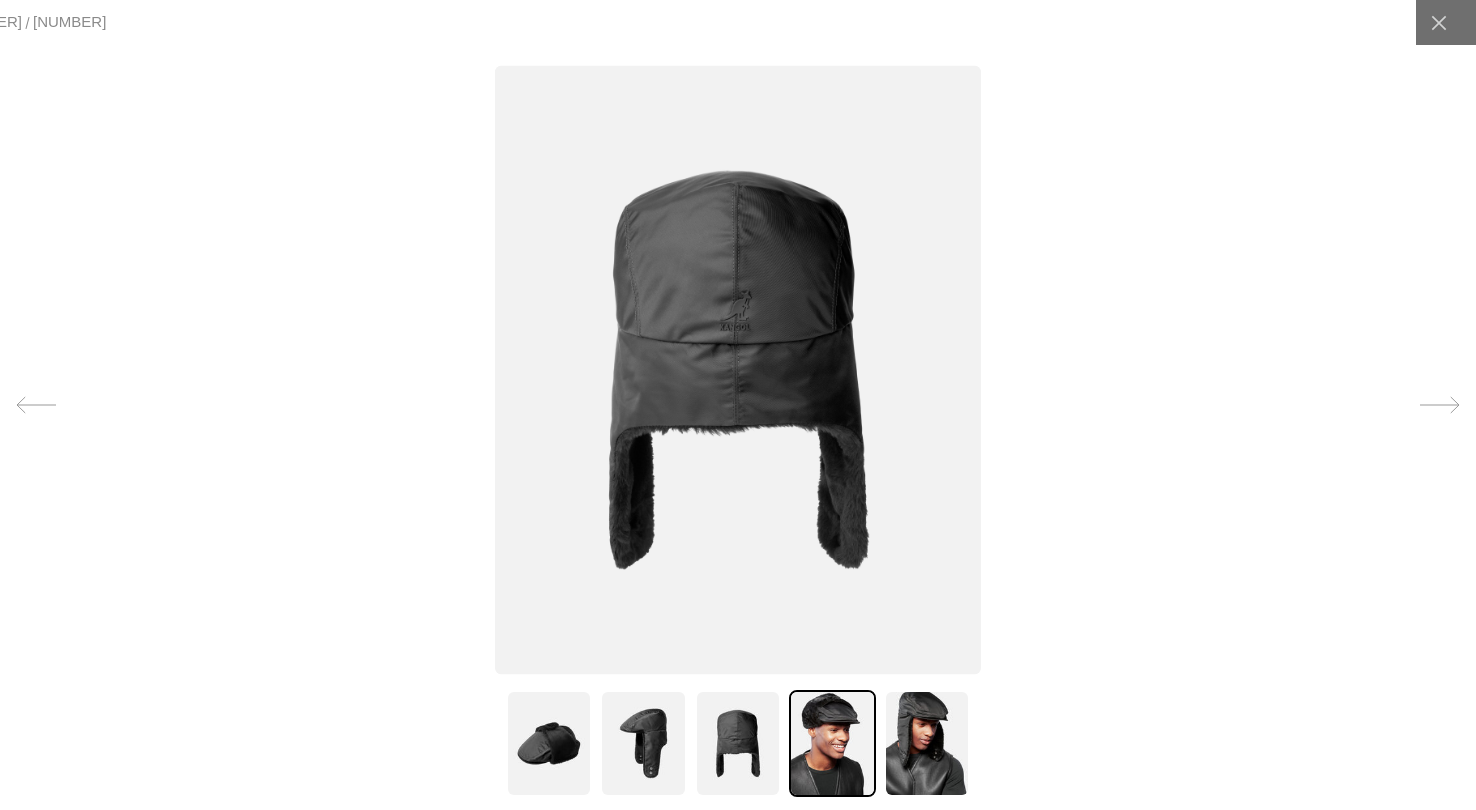 scroll, scrollTop: 0, scrollLeft: 412, axis: horizontal 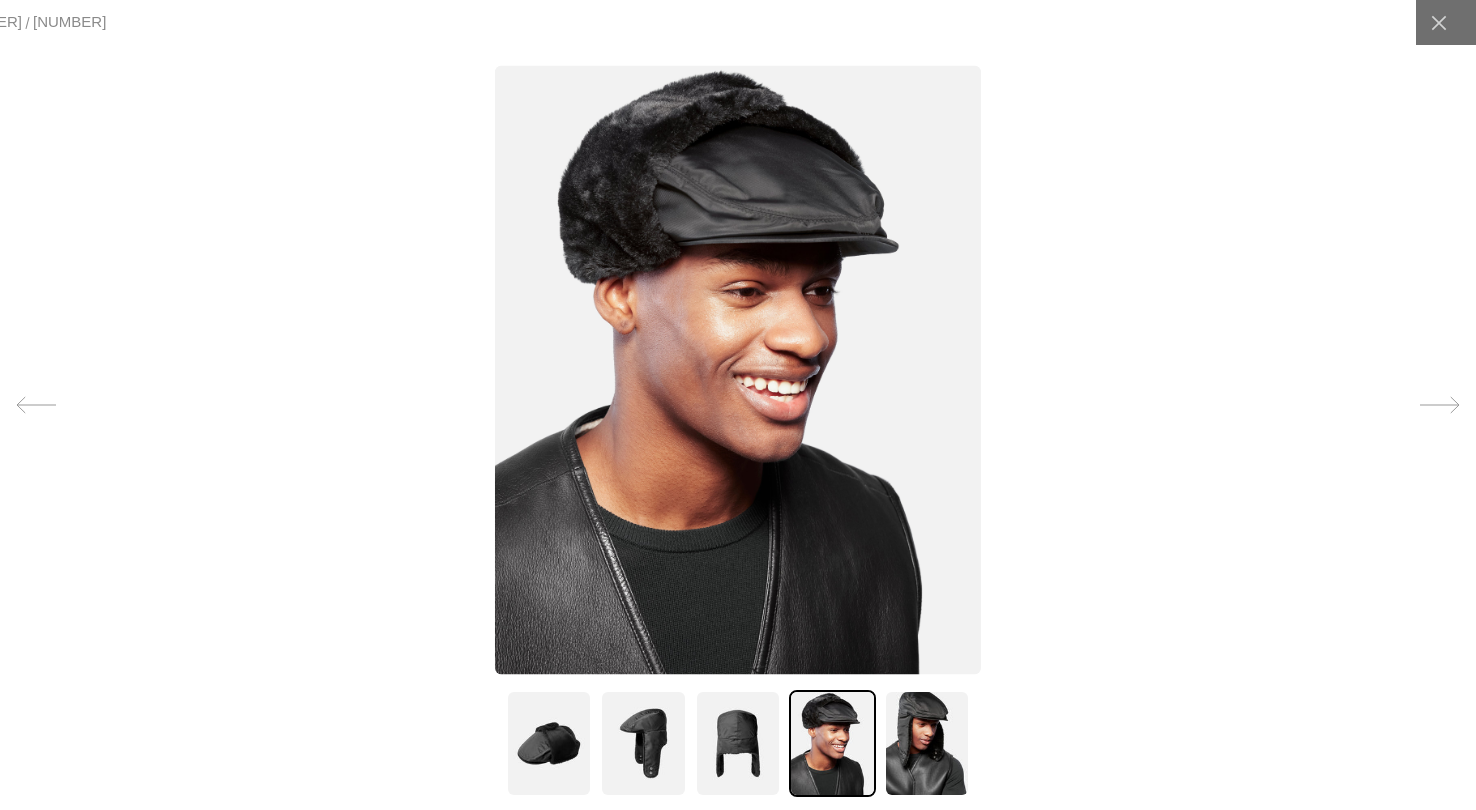 click at bounding box center (1439, 405) 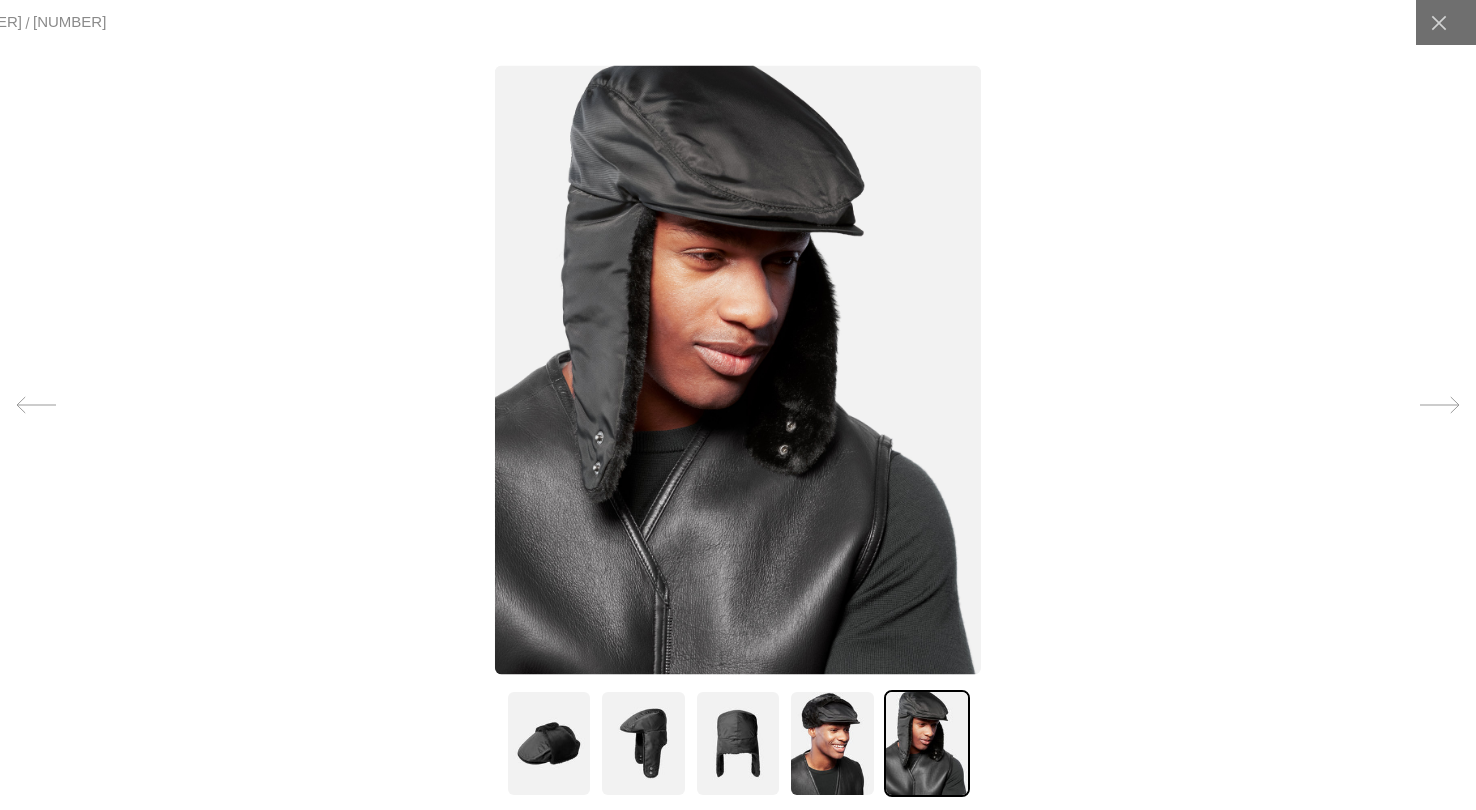 click at bounding box center [1439, 405] 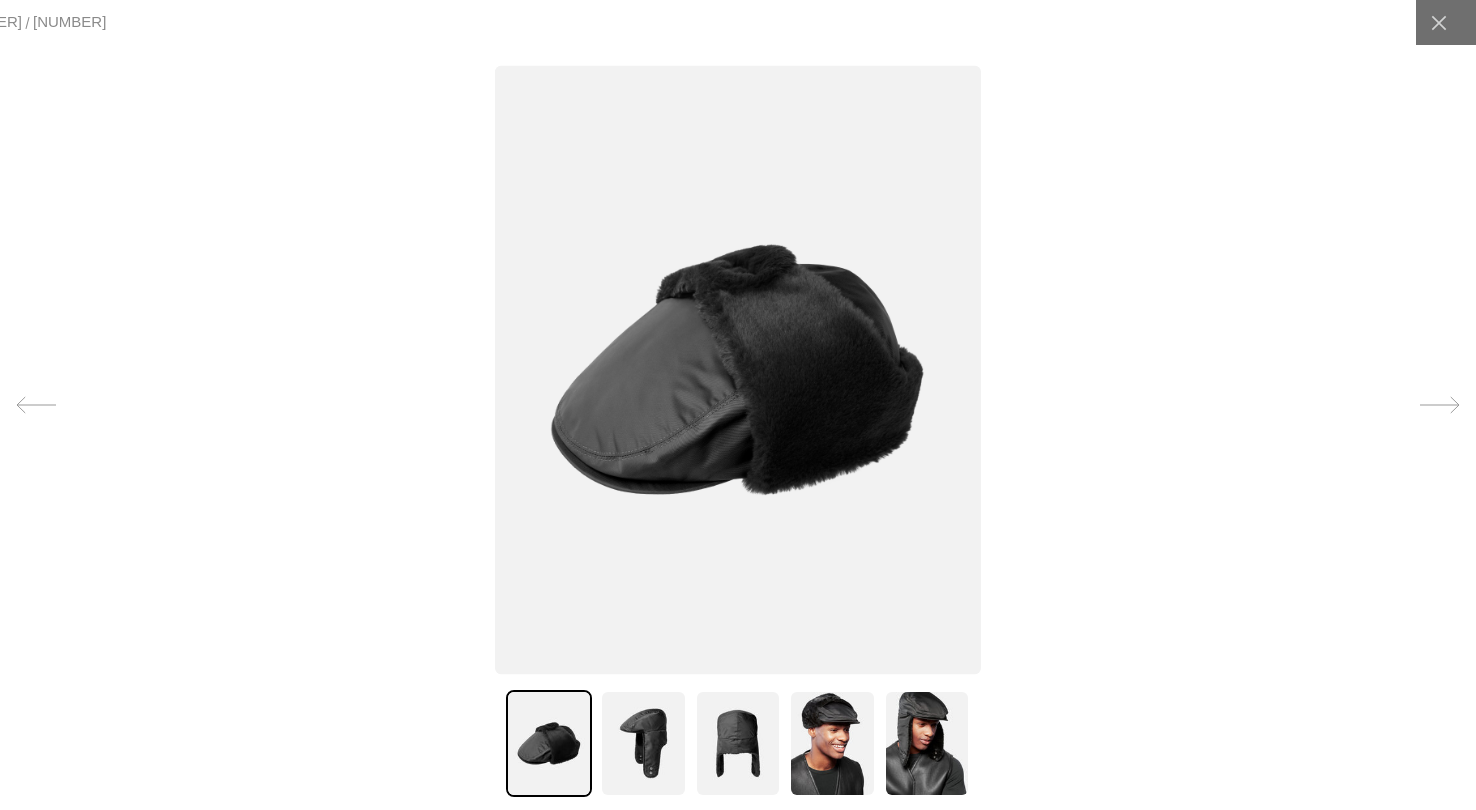 scroll, scrollTop: 0, scrollLeft: 0, axis: both 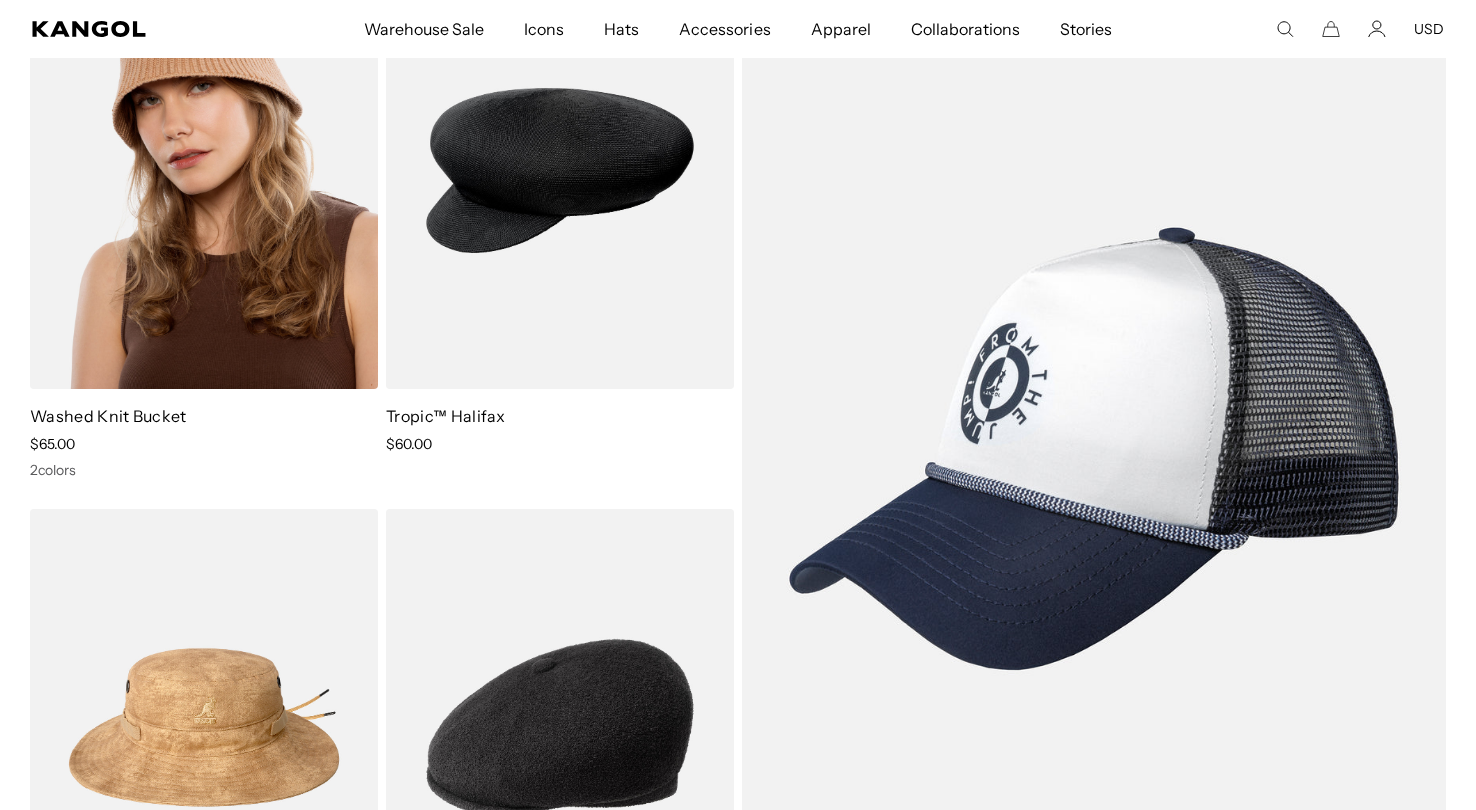 click at bounding box center (204, 170) 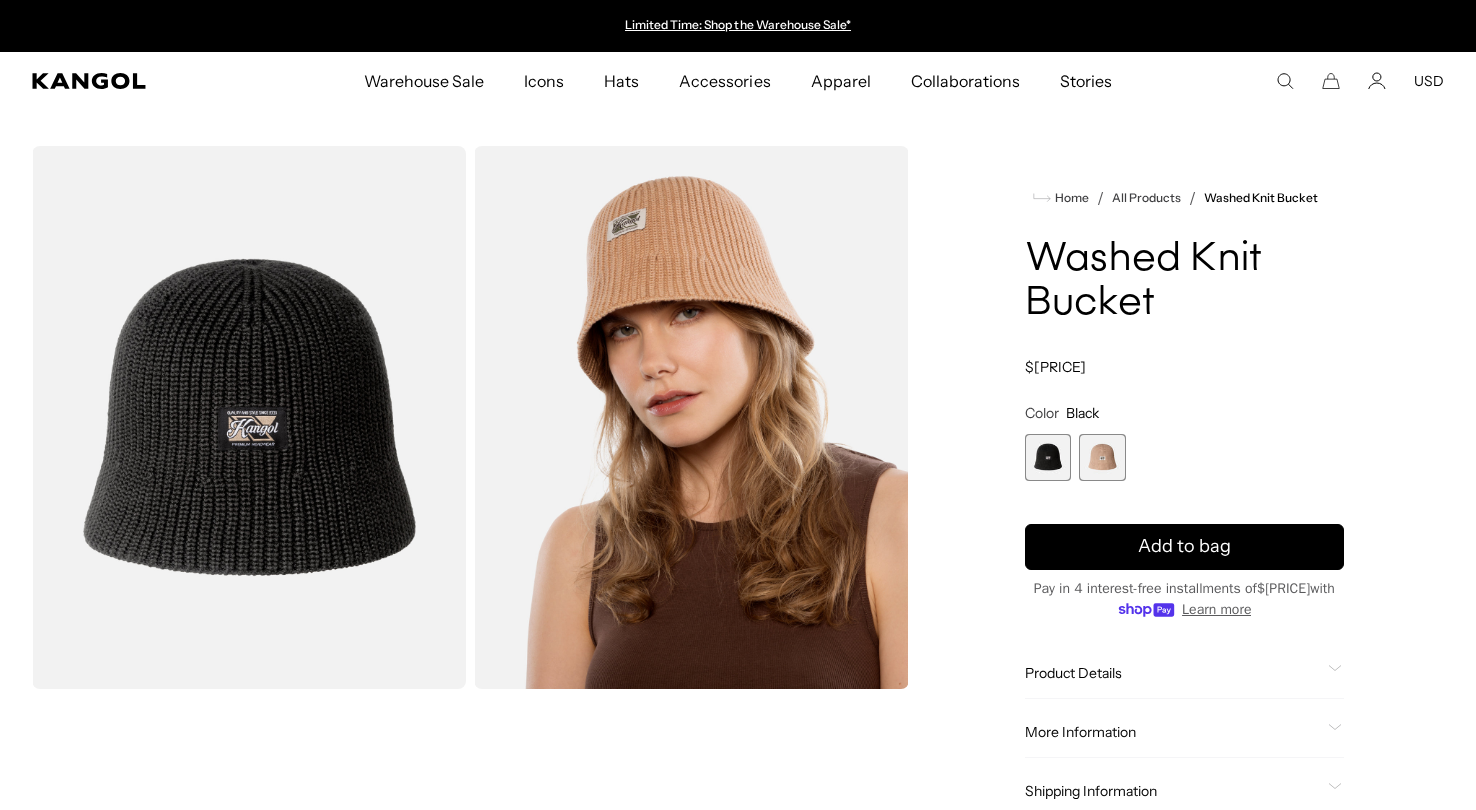 scroll, scrollTop: 0, scrollLeft: 0, axis: both 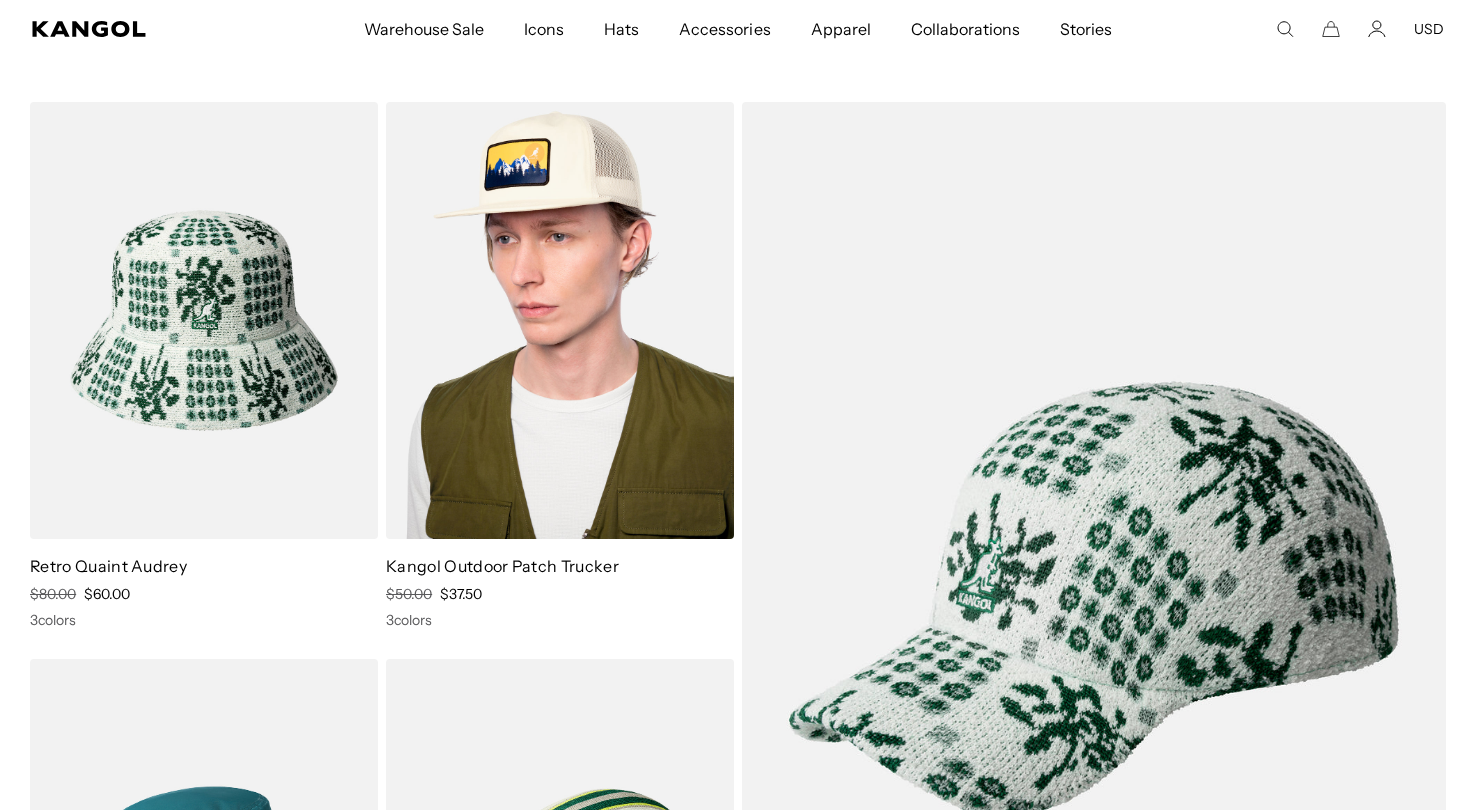 click at bounding box center [560, 320] 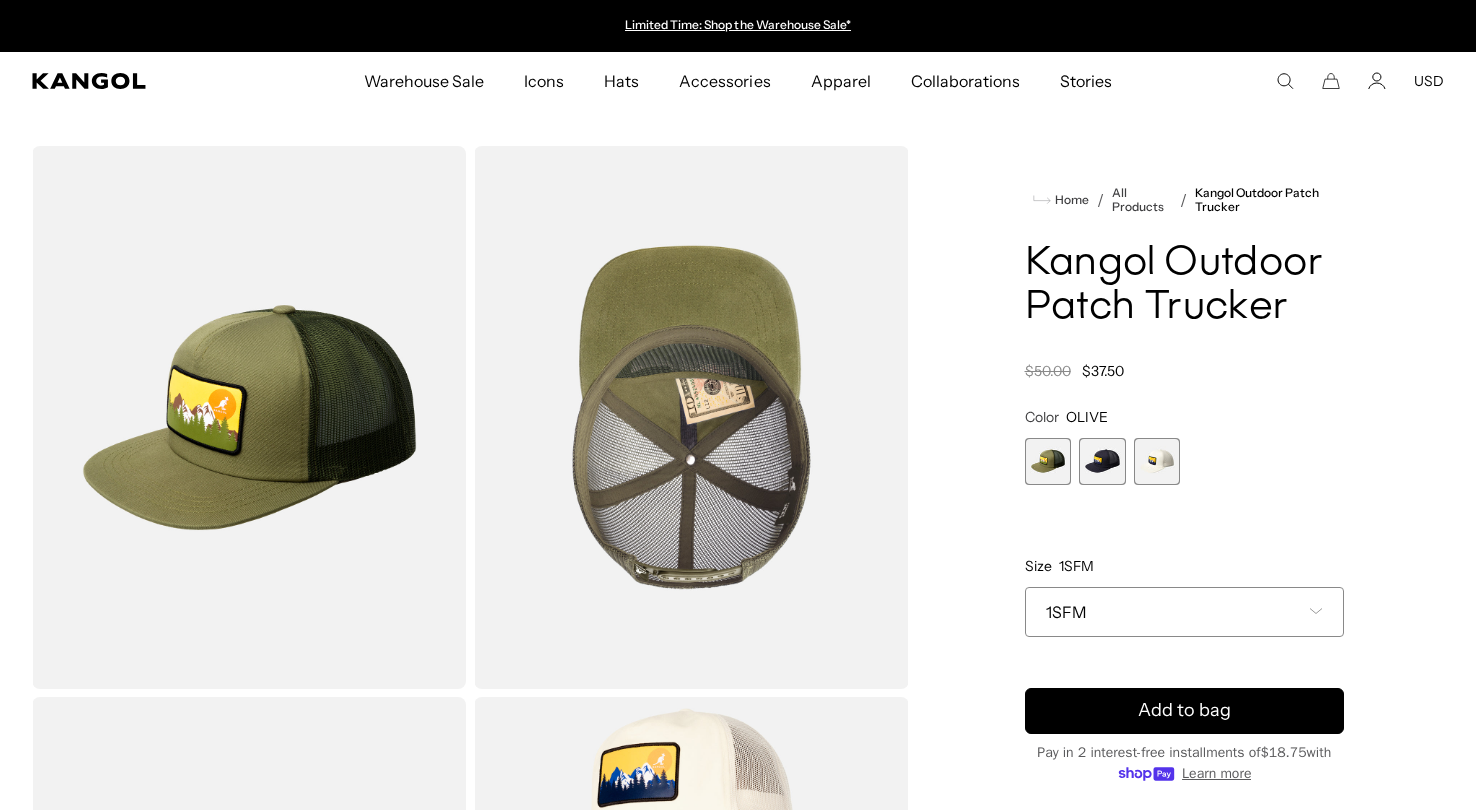 scroll, scrollTop: 91, scrollLeft: 0, axis: vertical 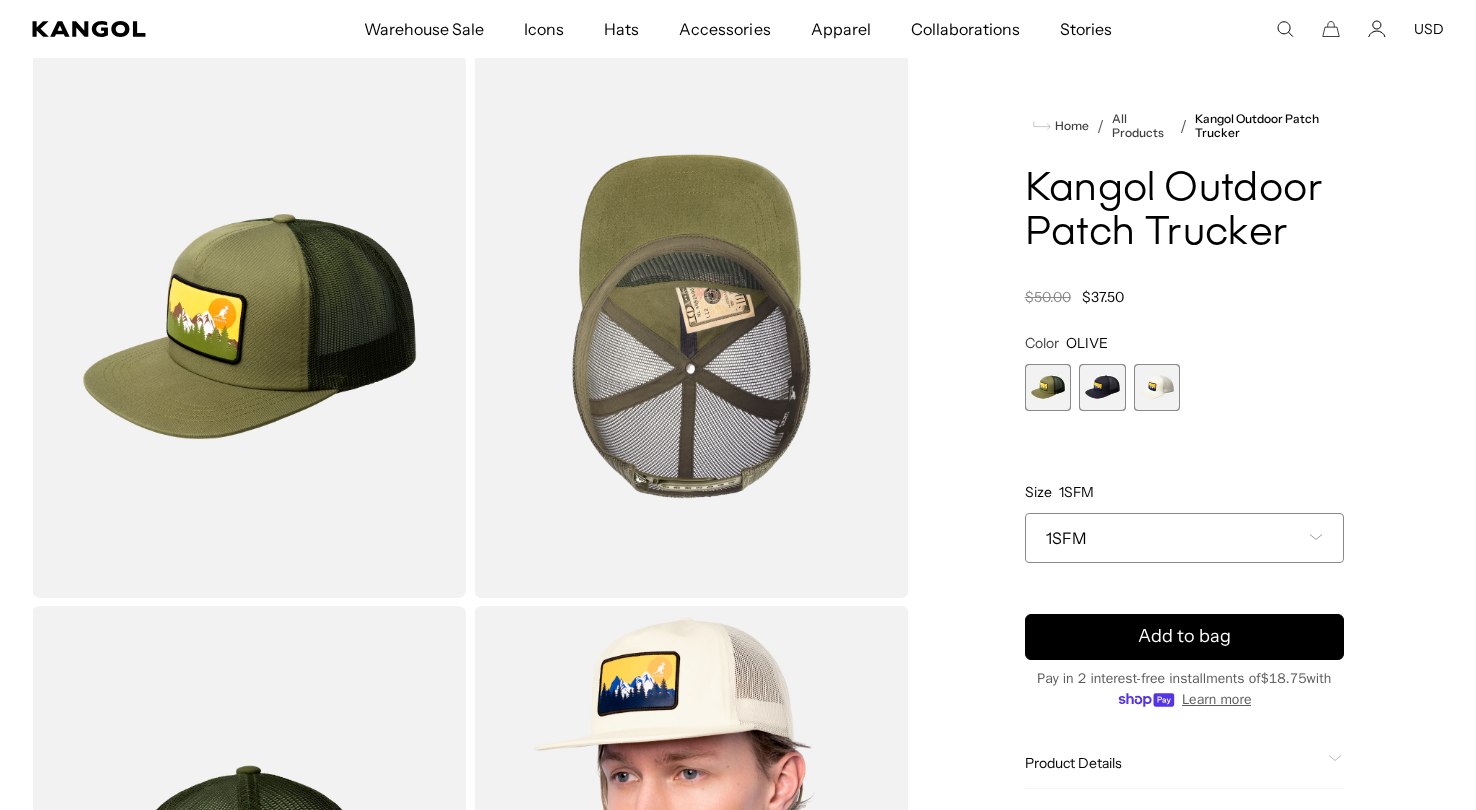 click at bounding box center (691, 877) 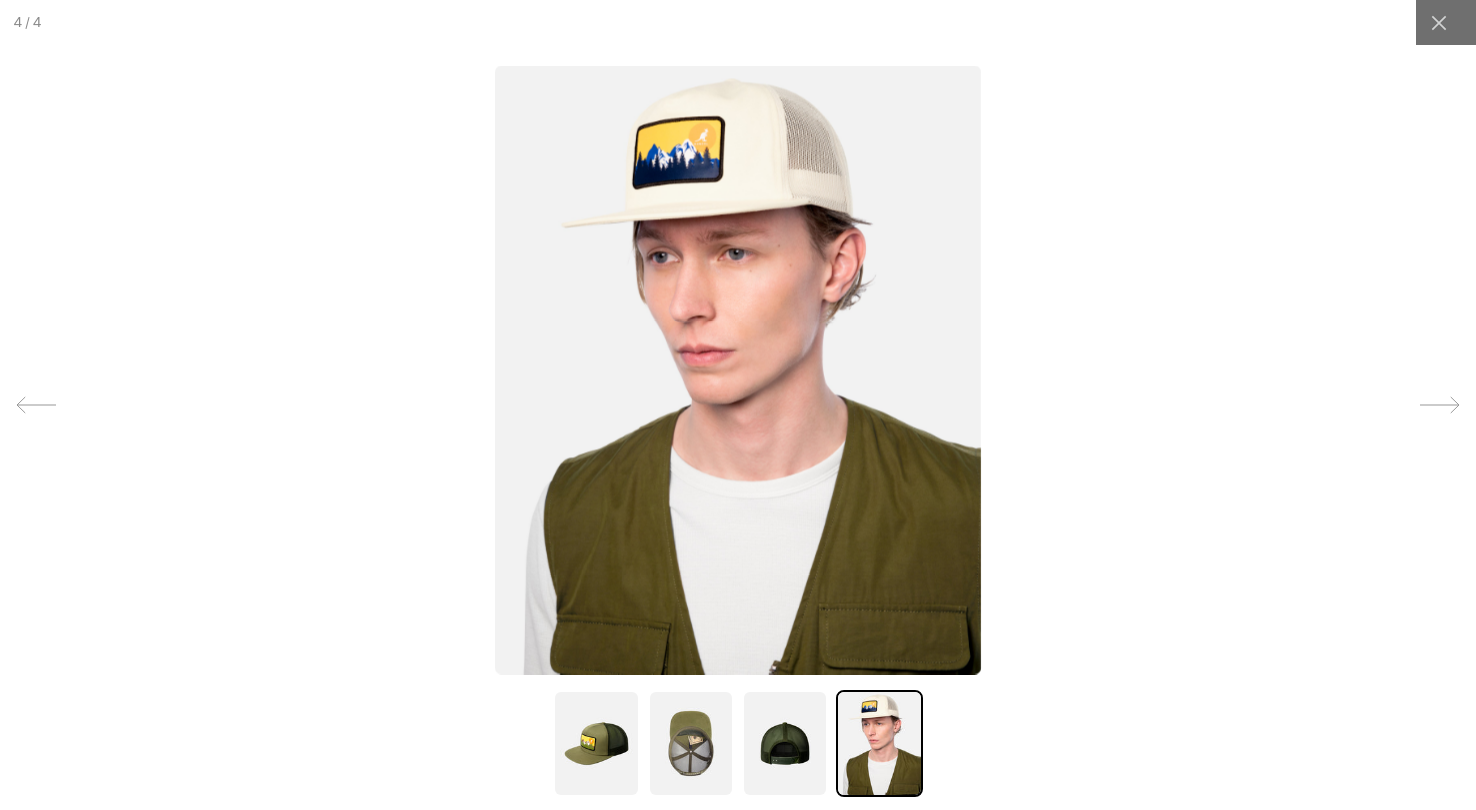 scroll, scrollTop: 0, scrollLeft: 412, axis: horizontal 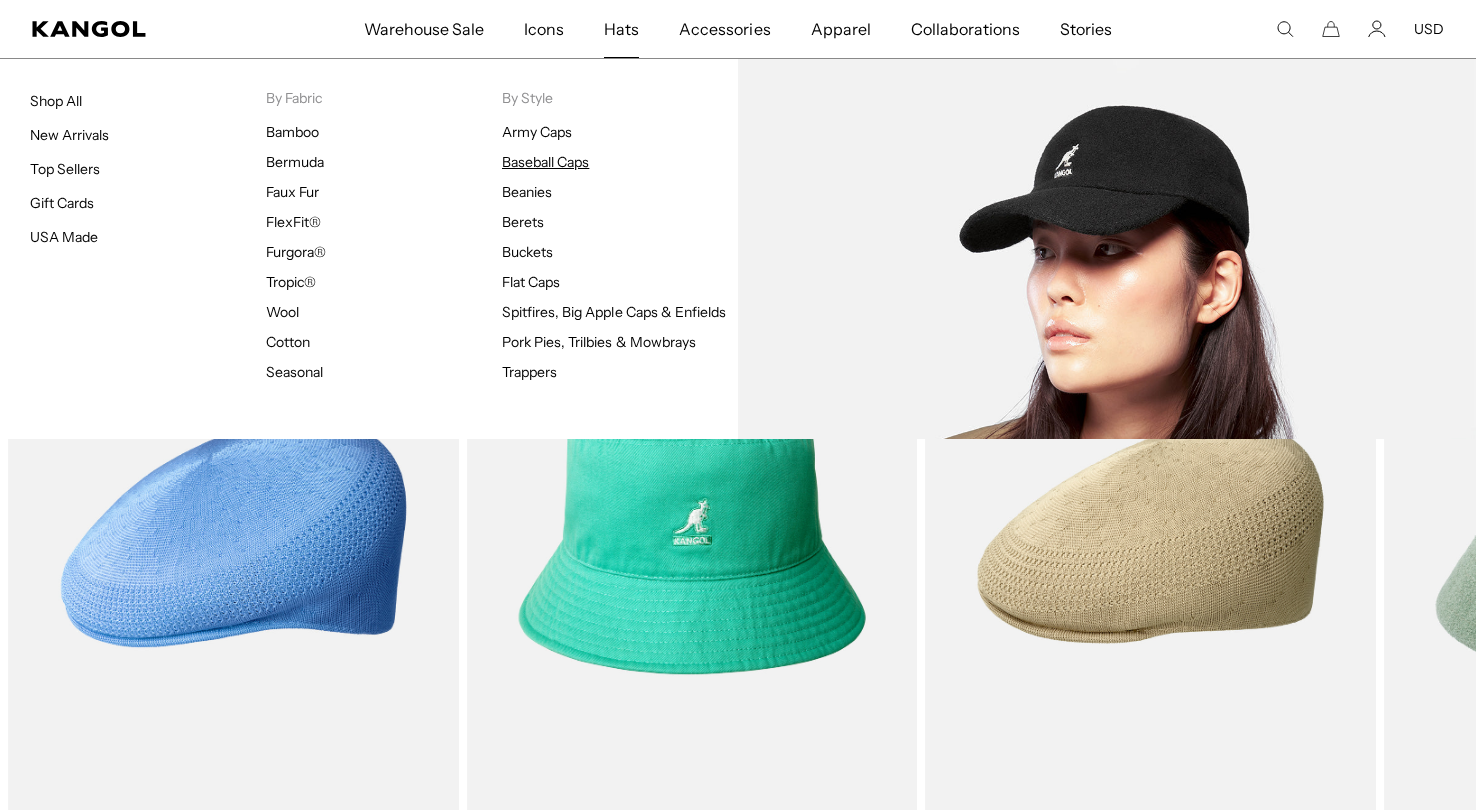 click on "Baseball Caps" at bounding box center (545, 162) 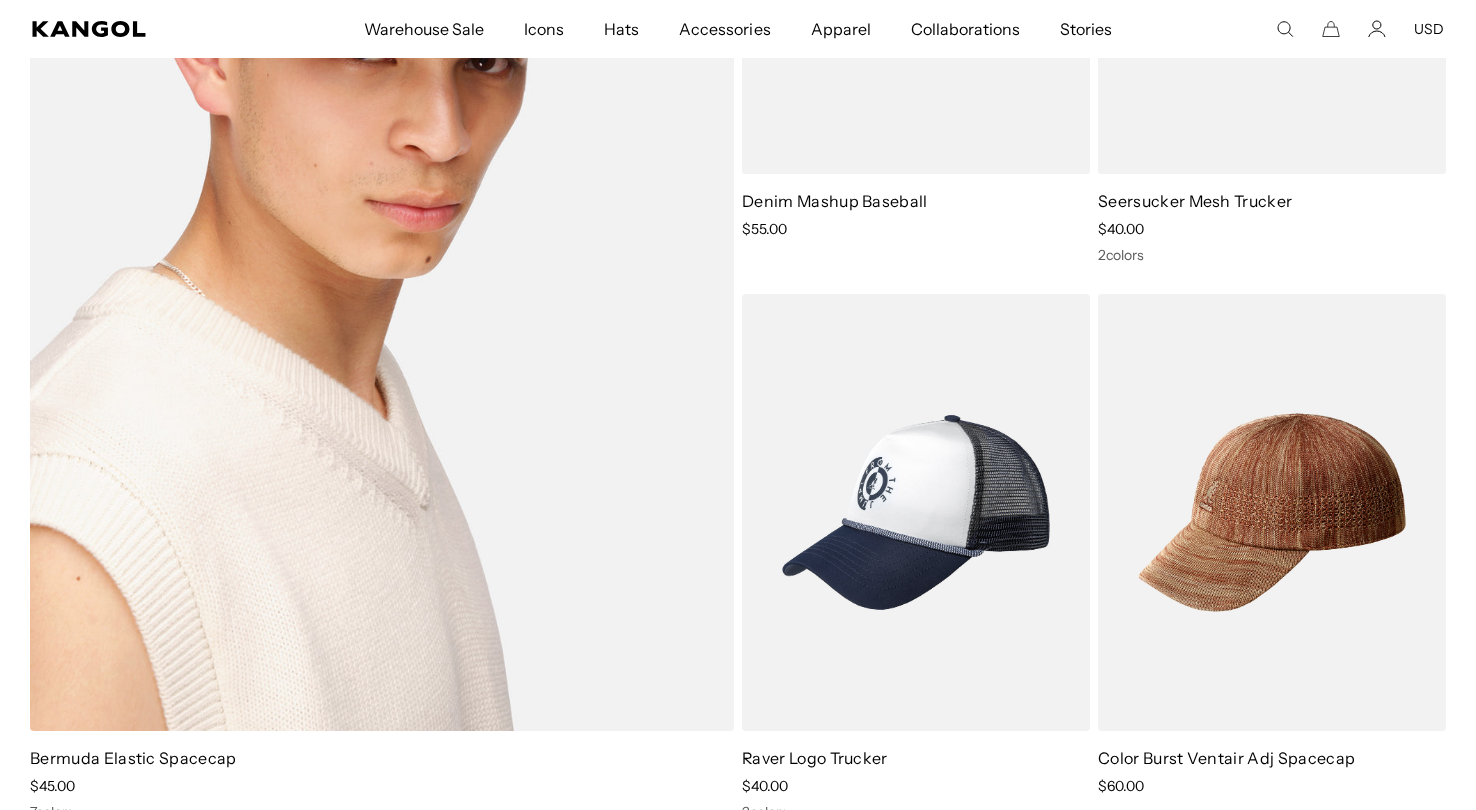 scroll, scrollTop: 1838, scrollLeft: 0, axis: vertical 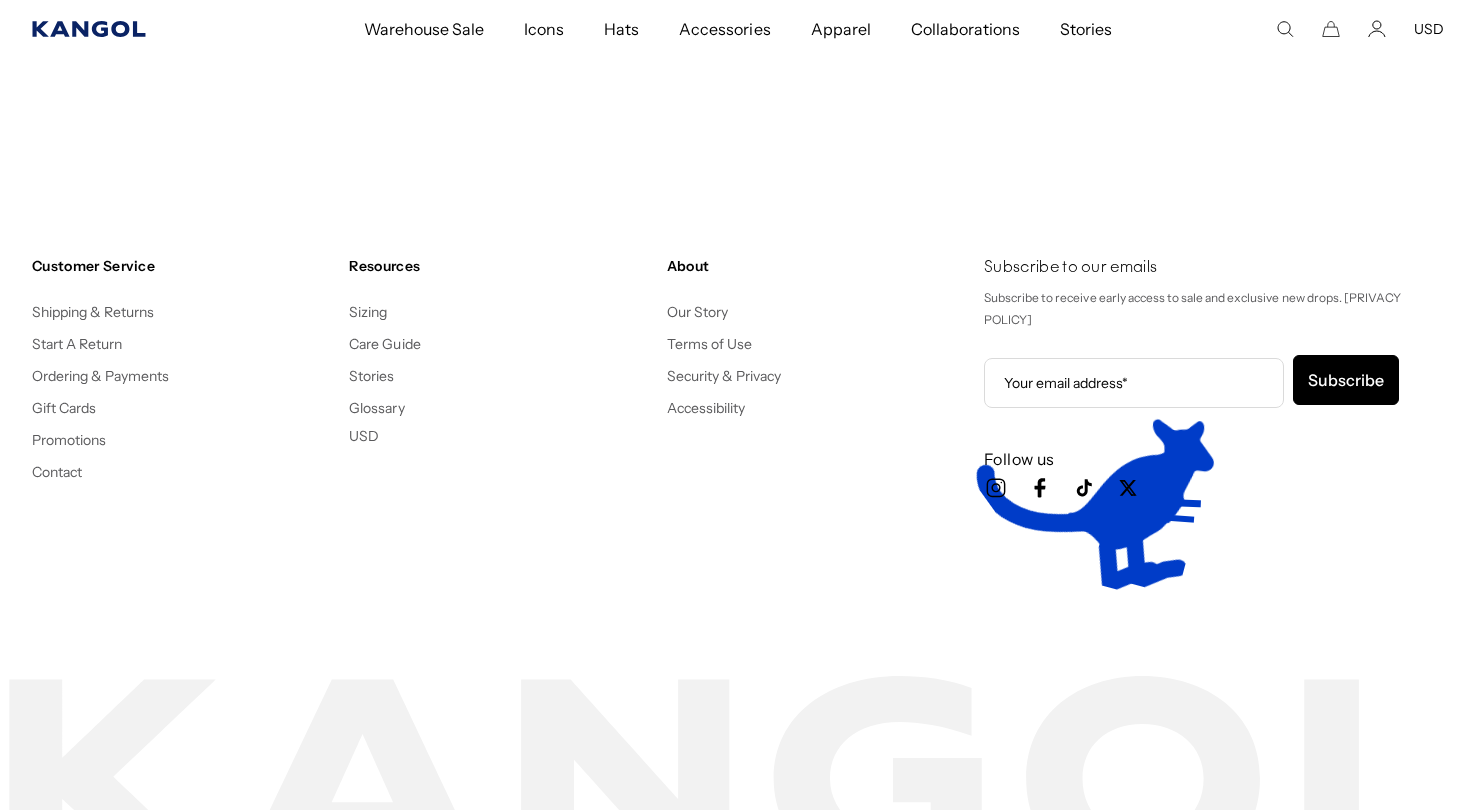 click at bounding box center [89, 29] 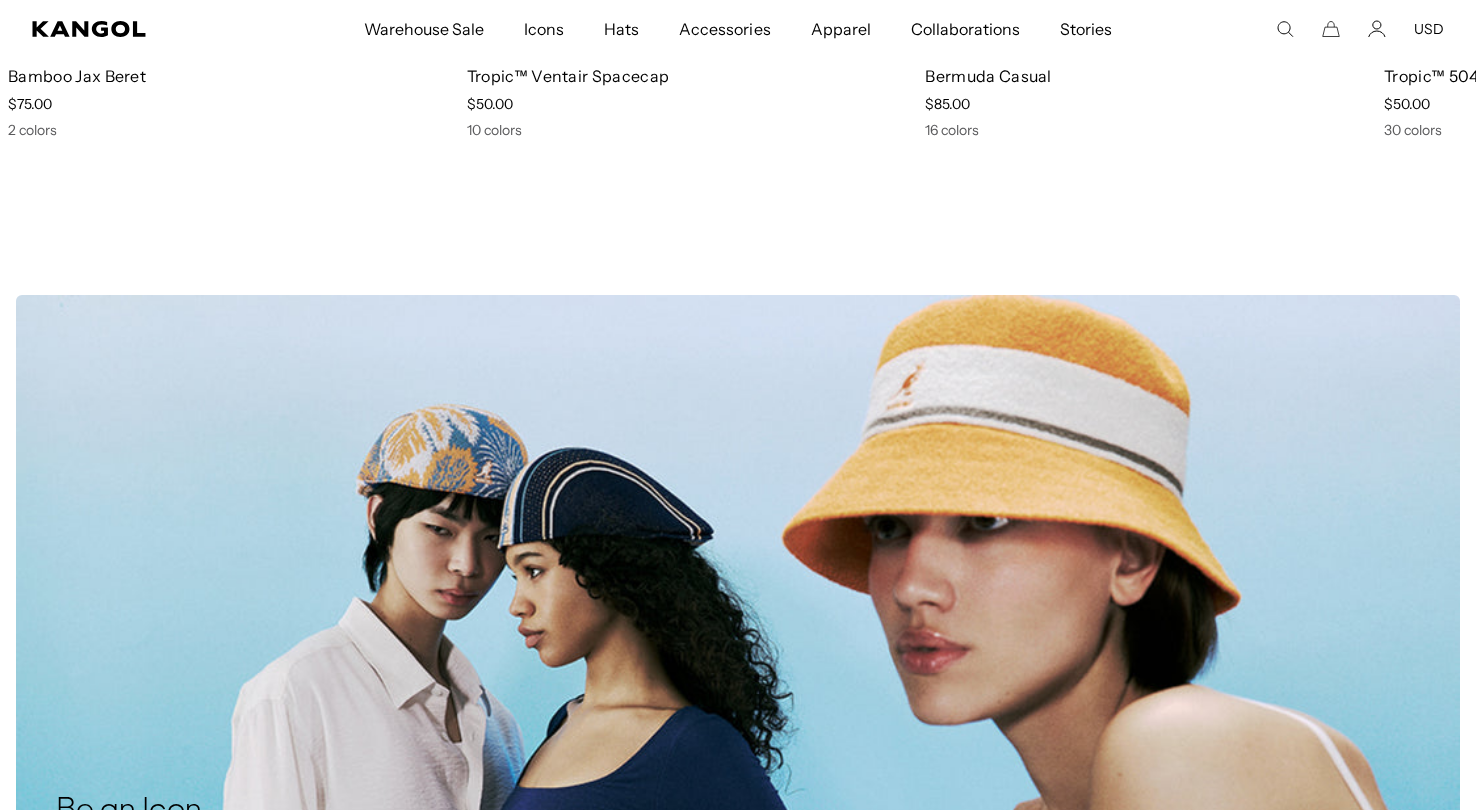 scroll, scrollTop: 1565, scrollLeft: 0, axis: vertical 